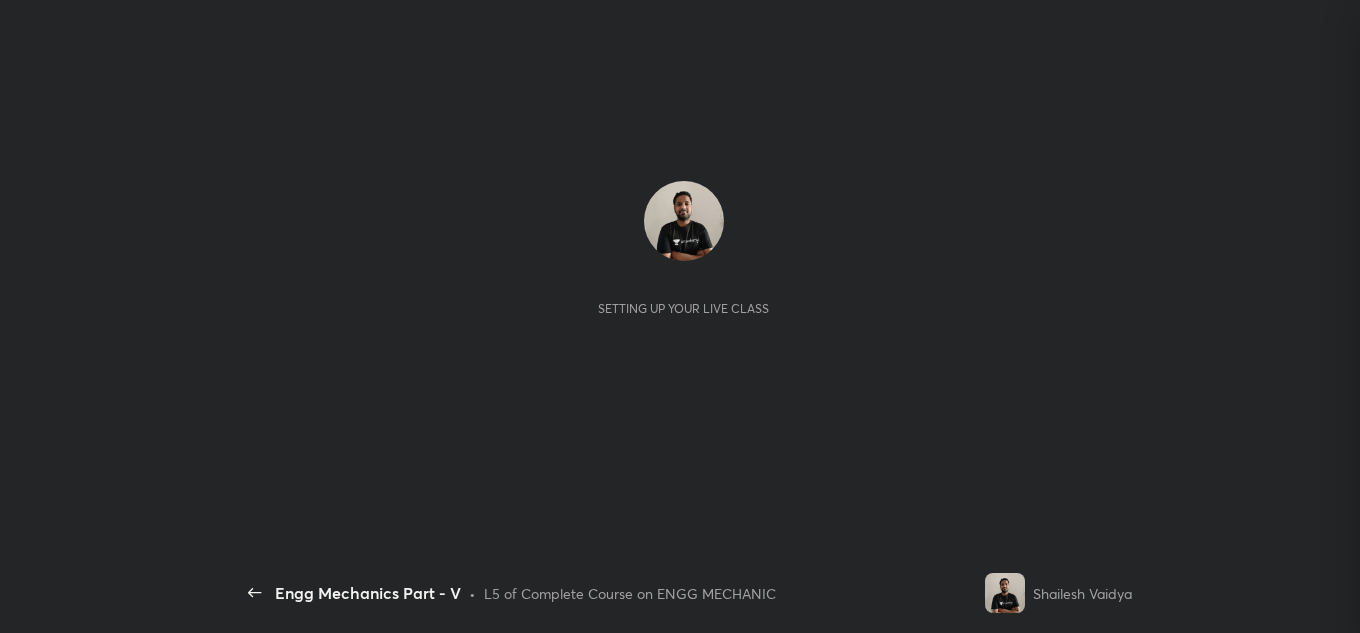 scroll, scrollTop: 0, scrollLeft: 0, axis: both 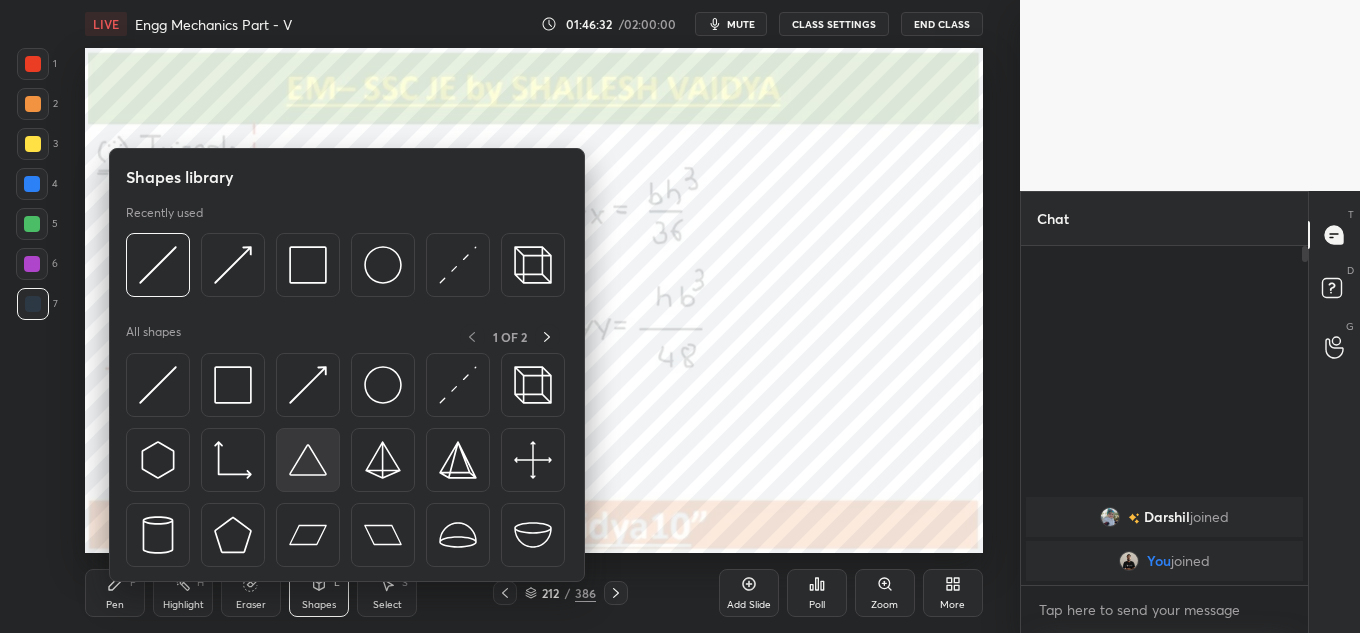 click at bounding box center (308, 460) 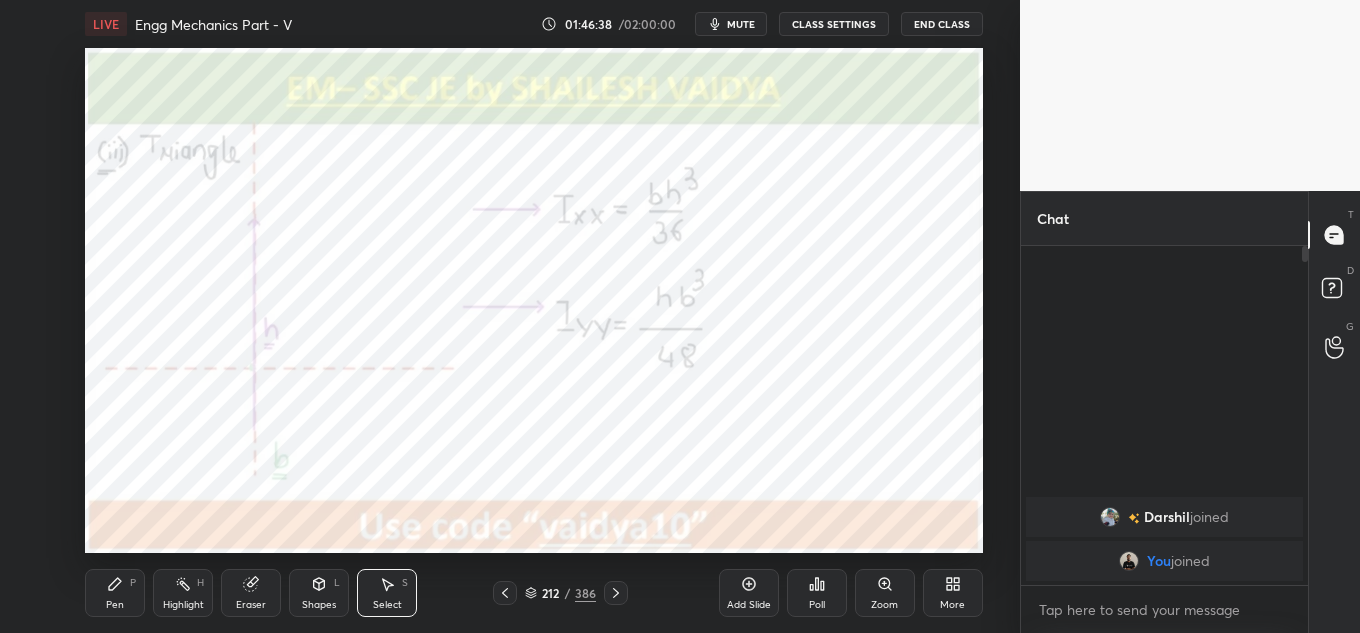 drag, startPoint x: 333, startPoint y: 342, endPoint x: 447, endPoint y: 437, distance: 148.39474 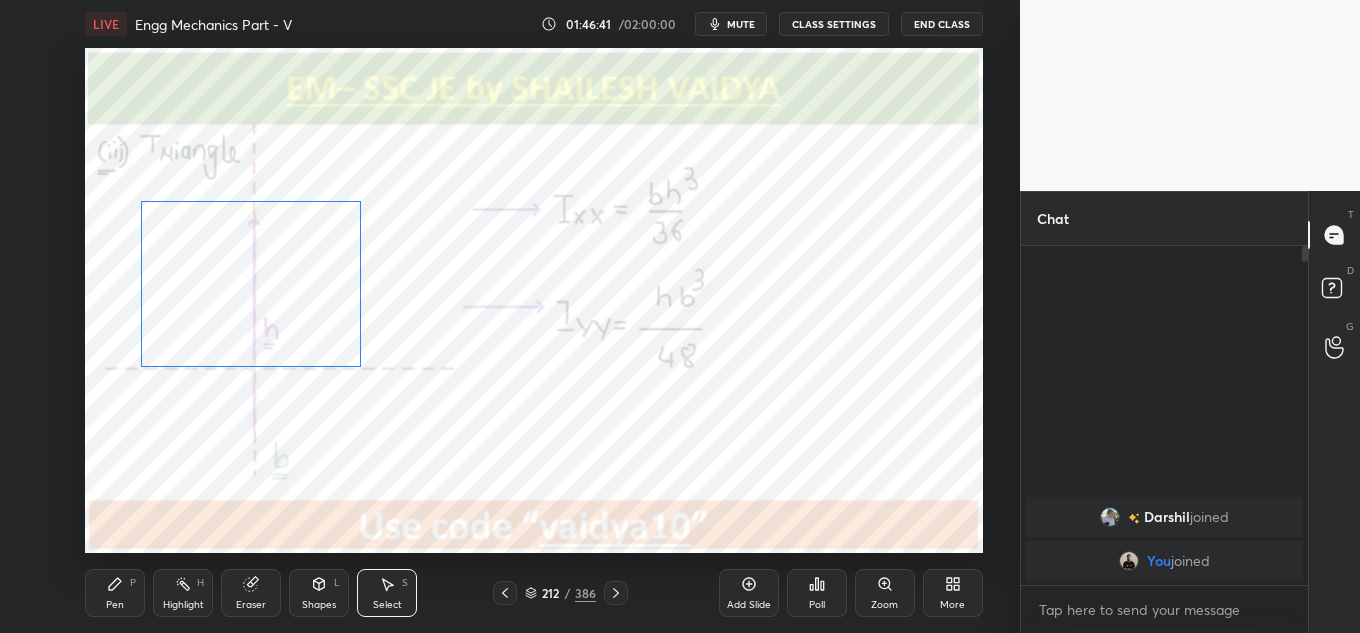 drag, startPoint x: 319, startPoint y: 338, endPoint x: 293, endPoint y: 342, distance: 26.305893 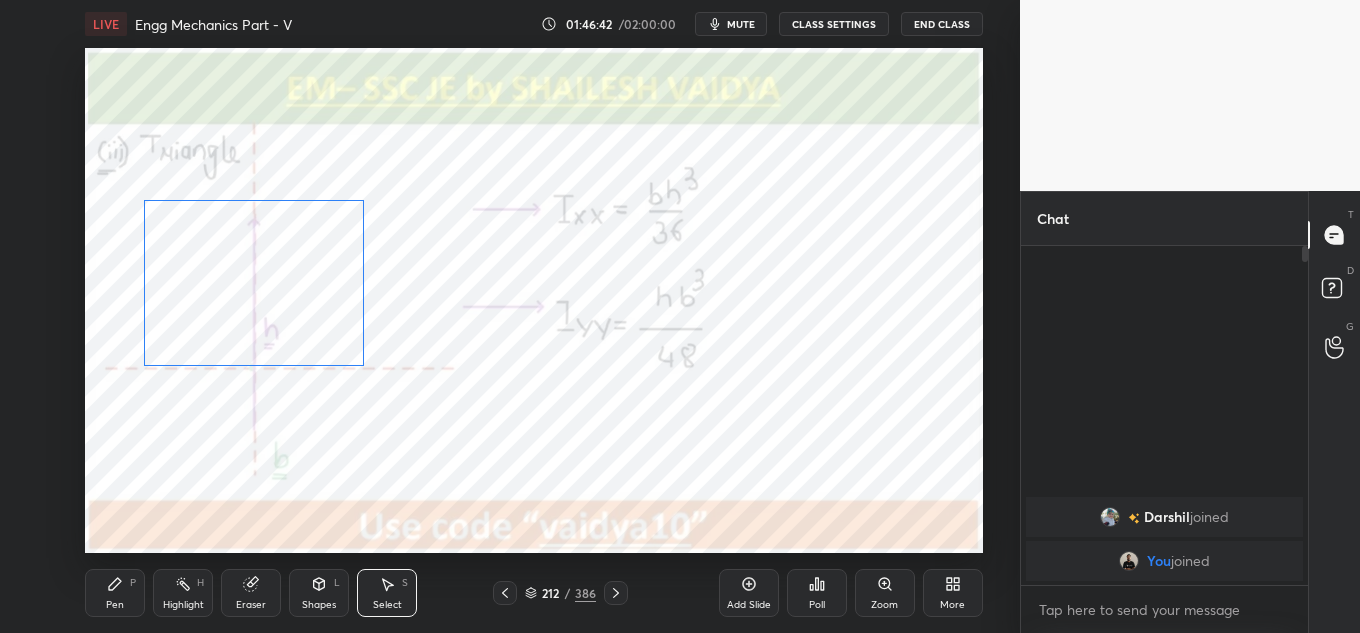 click on "0 ° Undo Copy Duplicate Duplicate to new slide Delete" at bounding box center (534, 300) 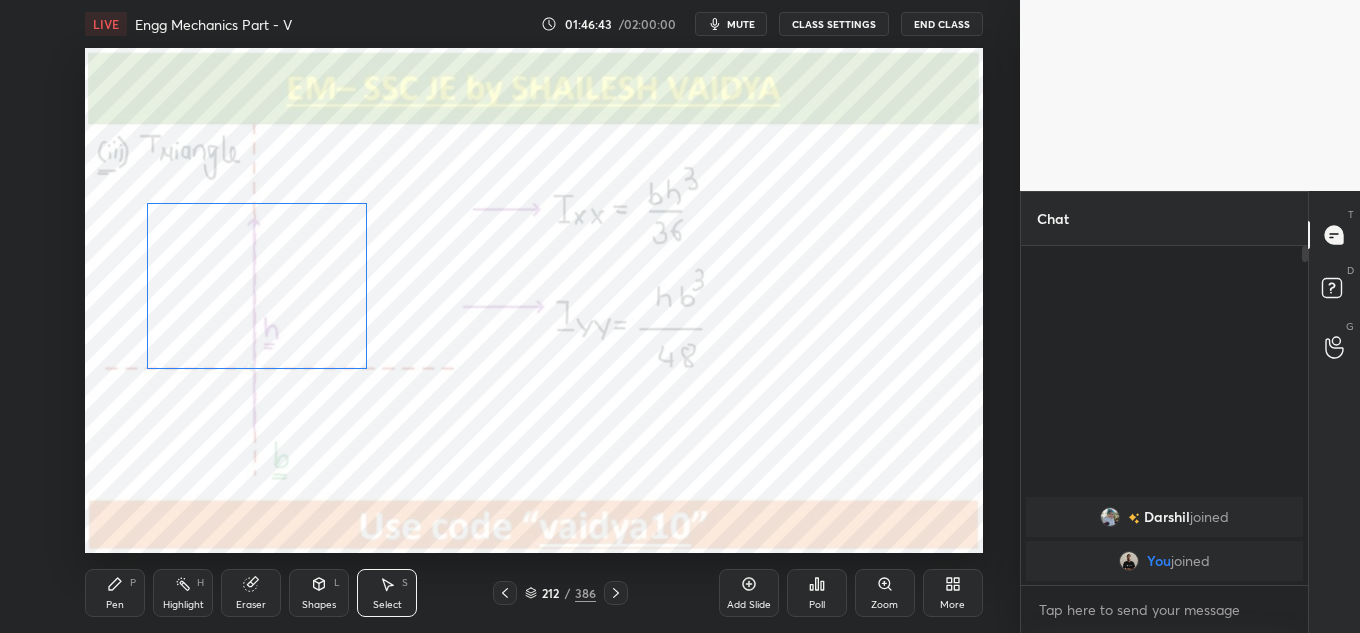click on "0 ° Undo Copy Duplicate Duplicate to new slide Delete" at bounding box center (534, 300) 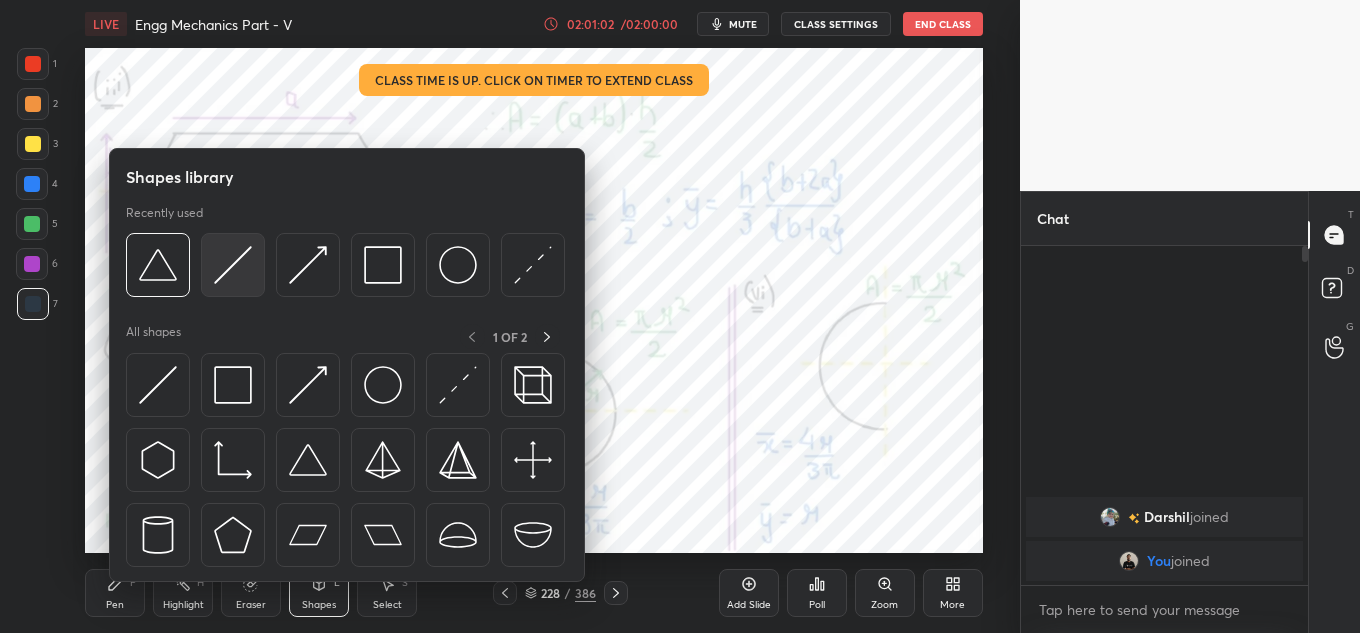 click at bounding box center (233, 265) 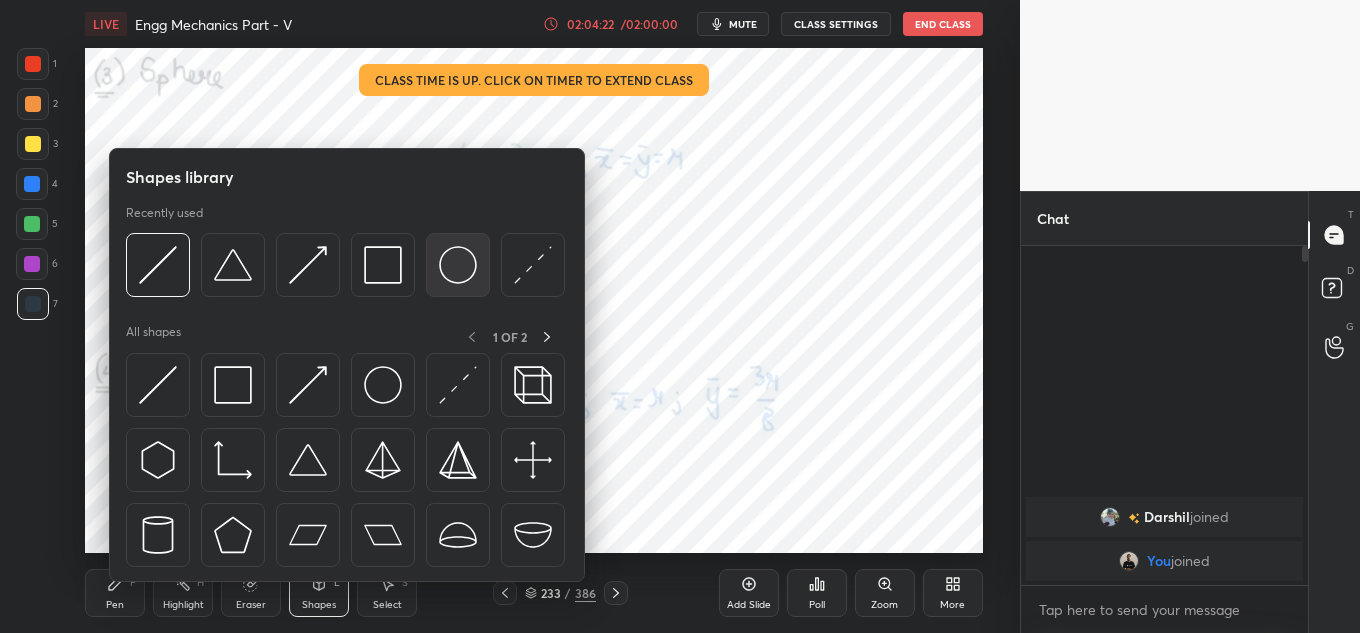 click at bounding box center [458, 265] 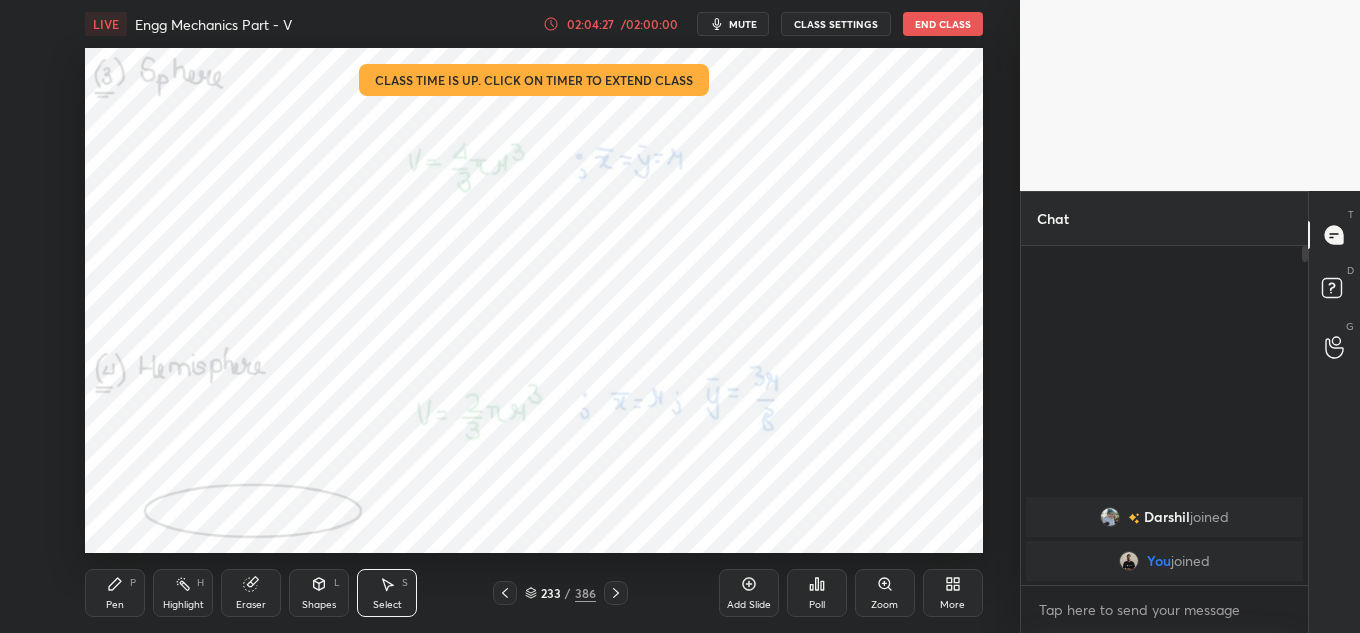 click on "0 ° Undo Copy Duplicate Duplicate to new slide Delete" at bounding box center (534, 300) 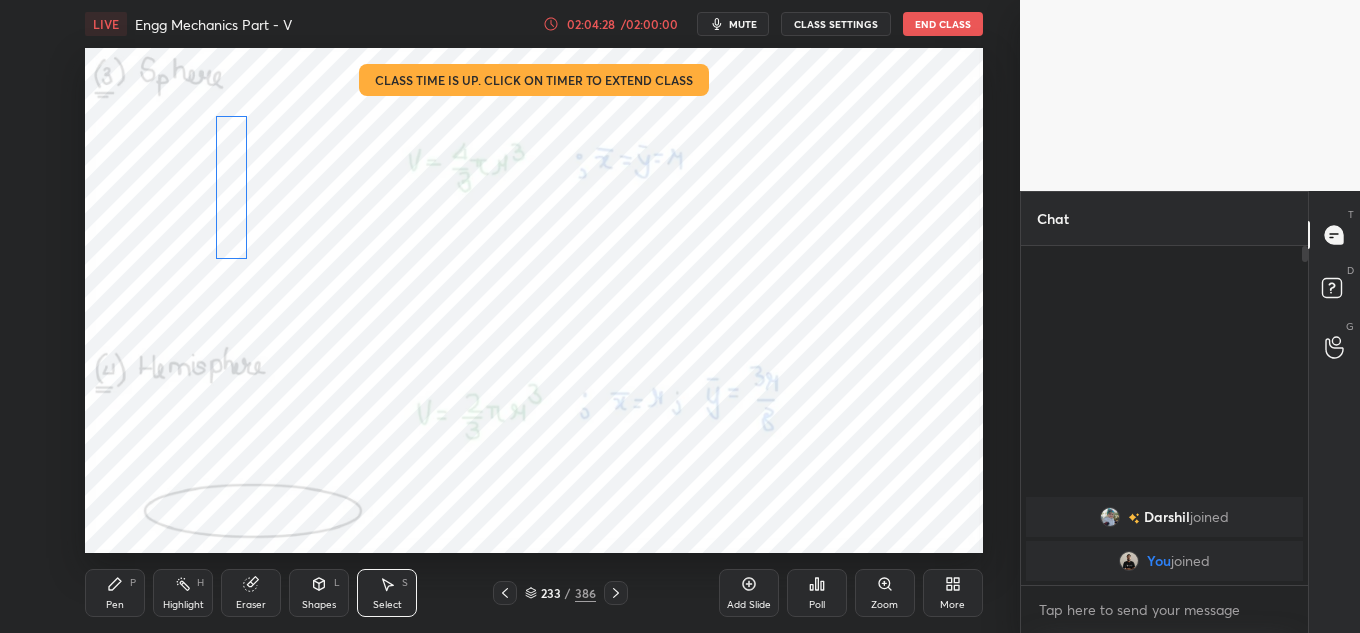 click on "0 ° Undo Copy Duplicate Duplicate to new slide Delete" at bounding box center [534, 300] 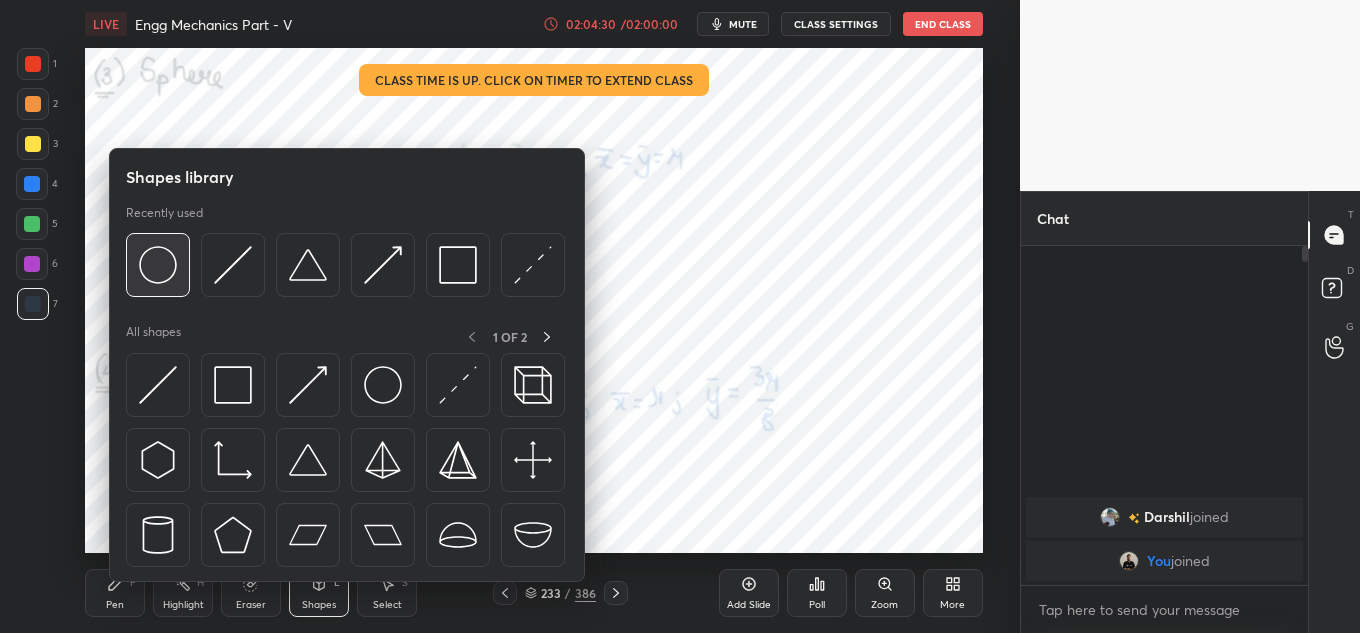 click at bounding box center (158, 265) 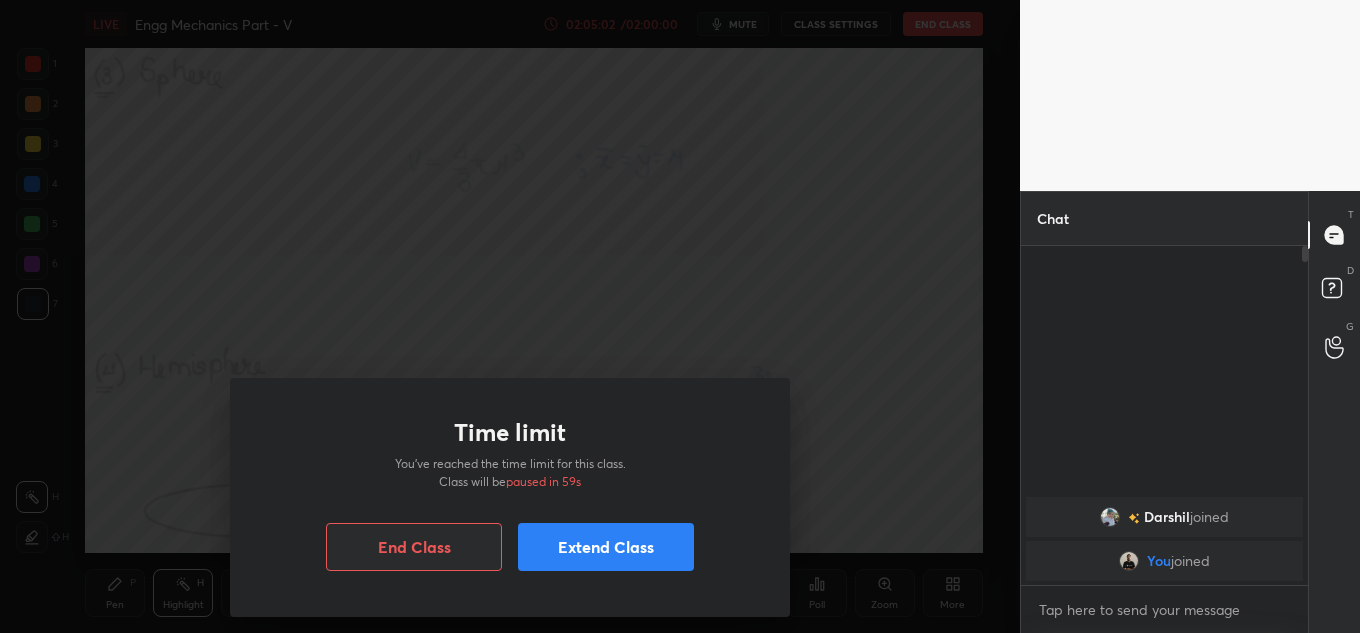 click on "Extend Class" at bounding box center [606, 547] 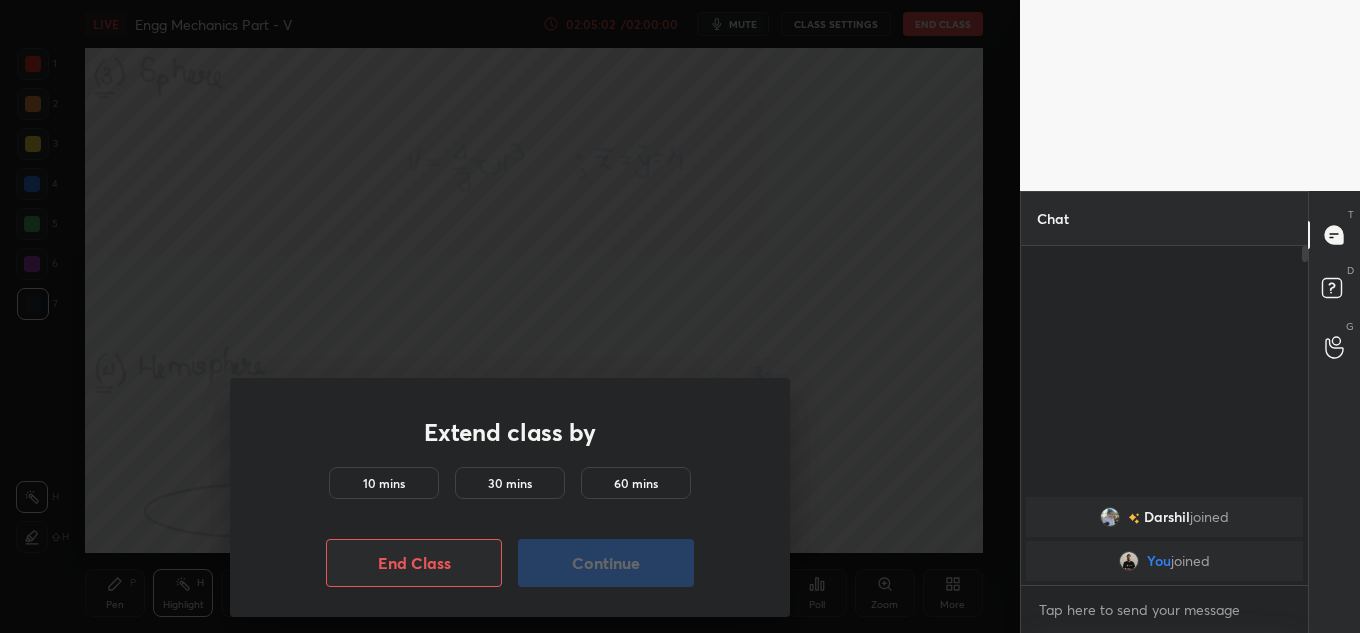 drag, startPoint x: 424, startPoint y: 482, endPoint x: 468, endPoint y: 497, distance: 46.486557 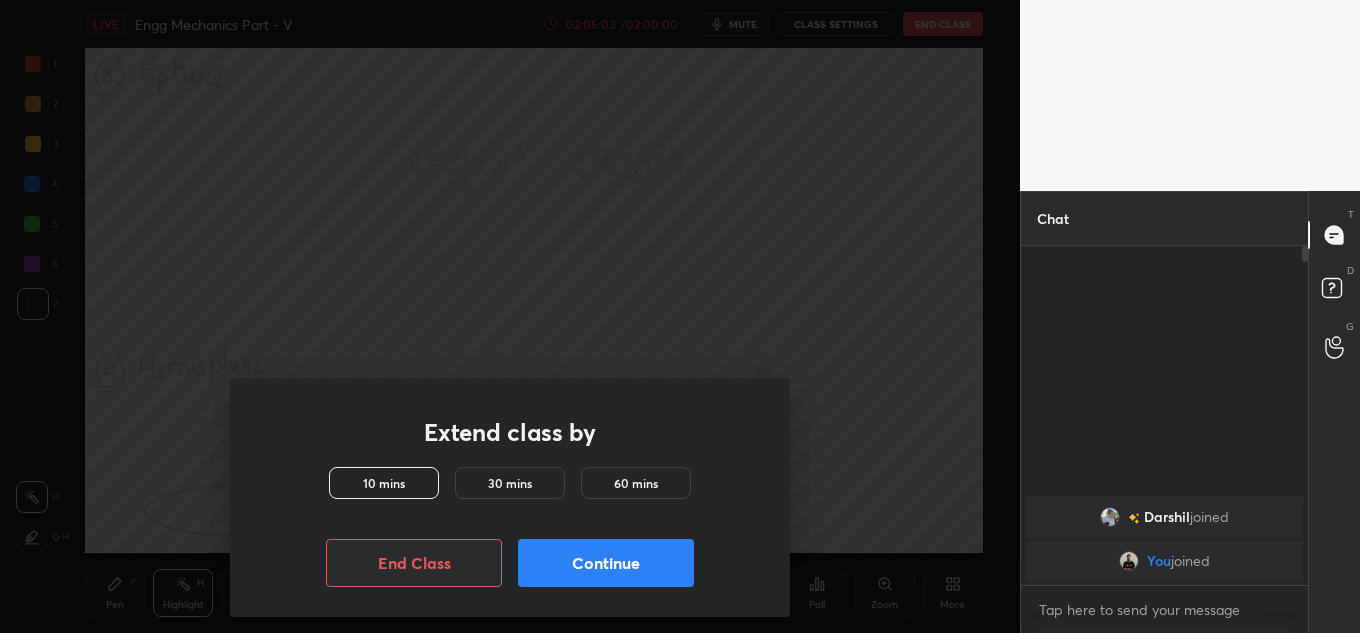 click on "Continue" at bounding box center (606, 563) 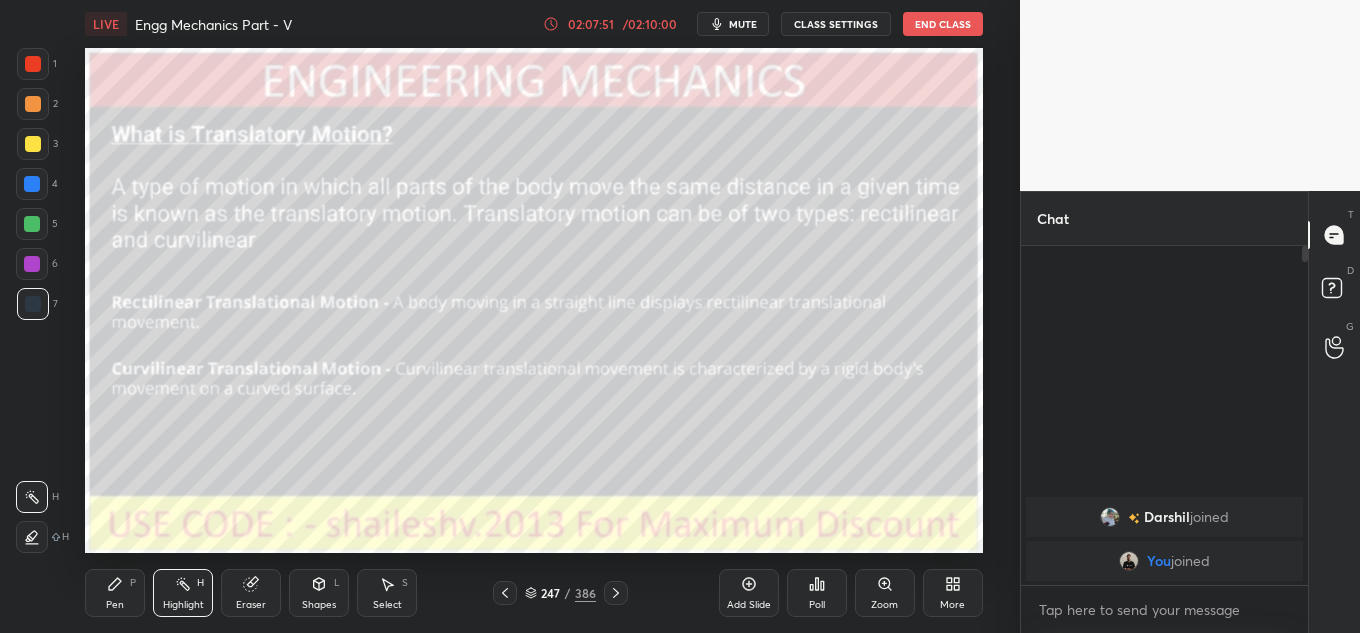 click 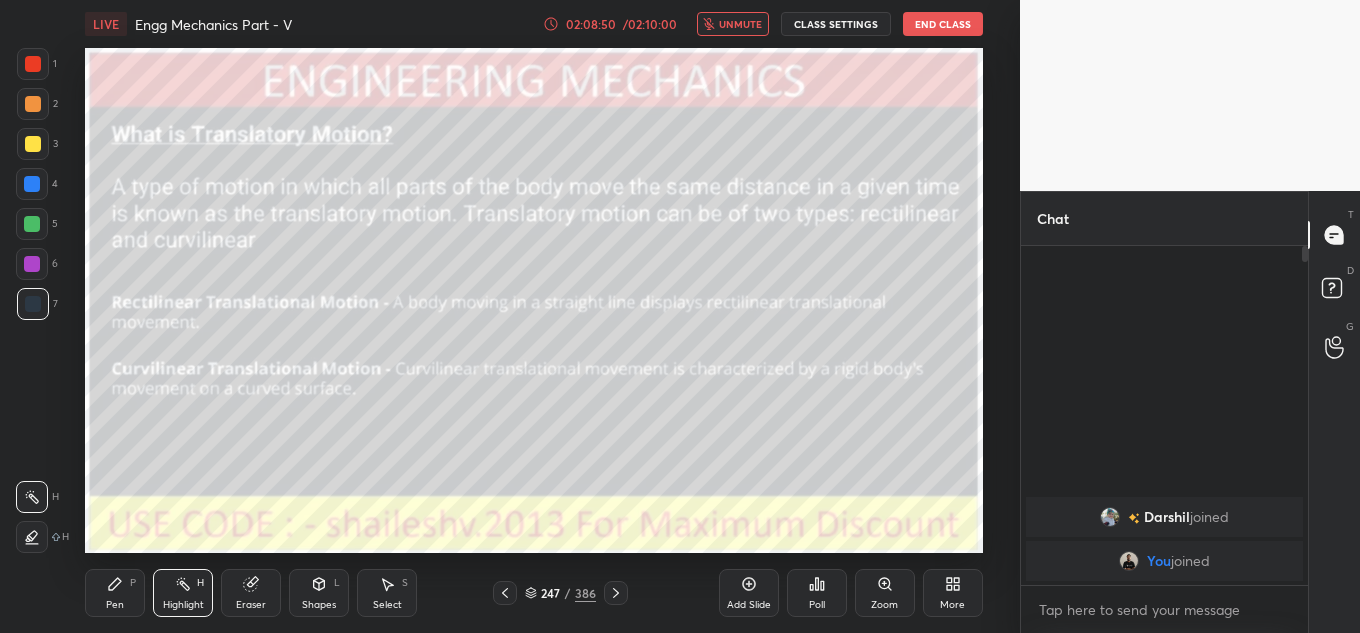 click on "End Class" at bounding box center (943, 24) 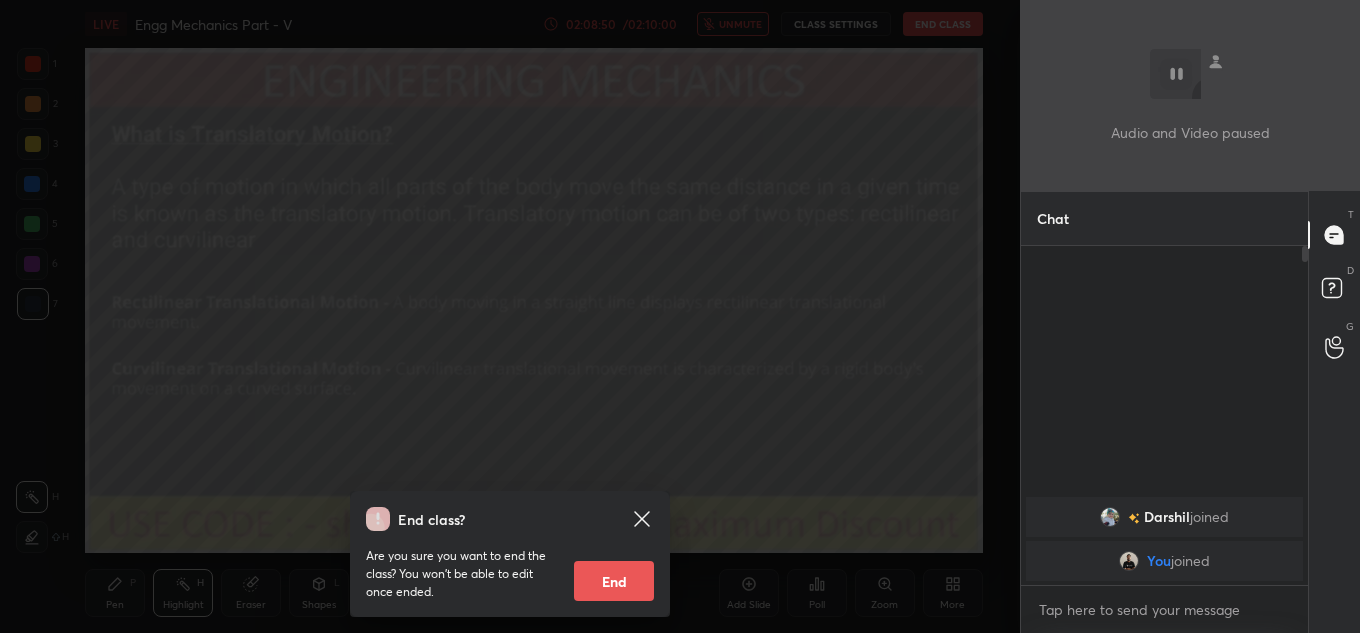click on "End" at bounding box center [614, 581] 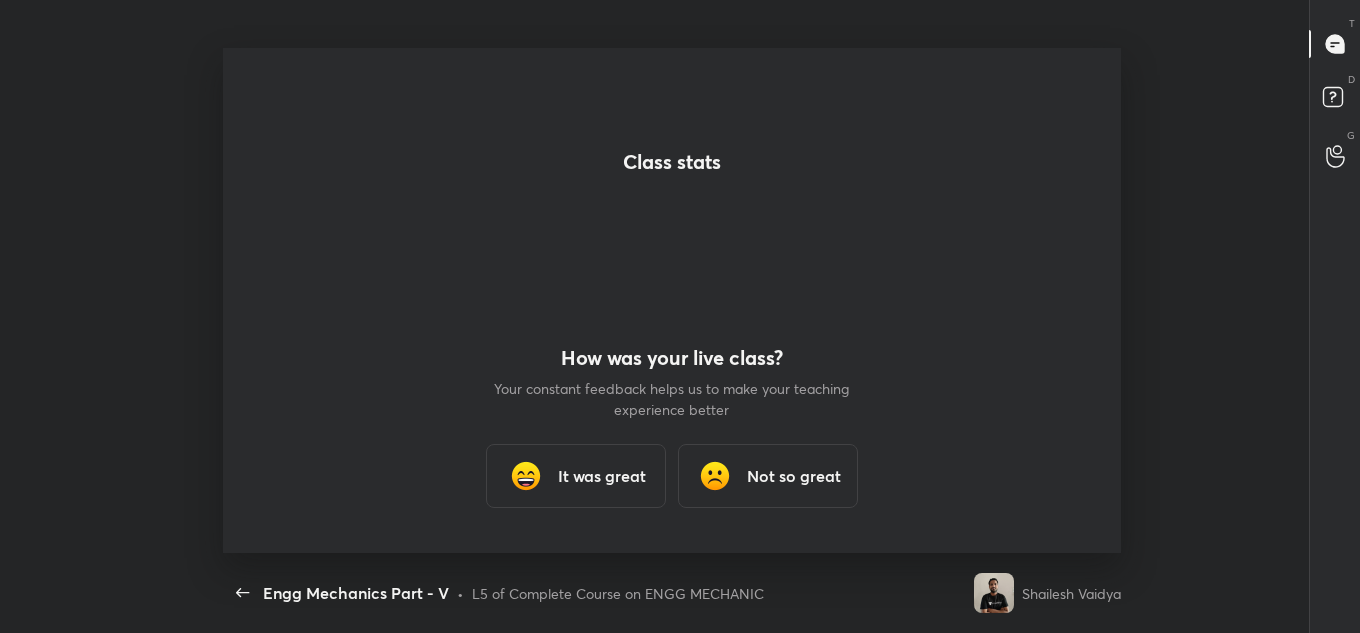 scroll, scrollTop: 99495, scrollLeft: 98984, axis: both 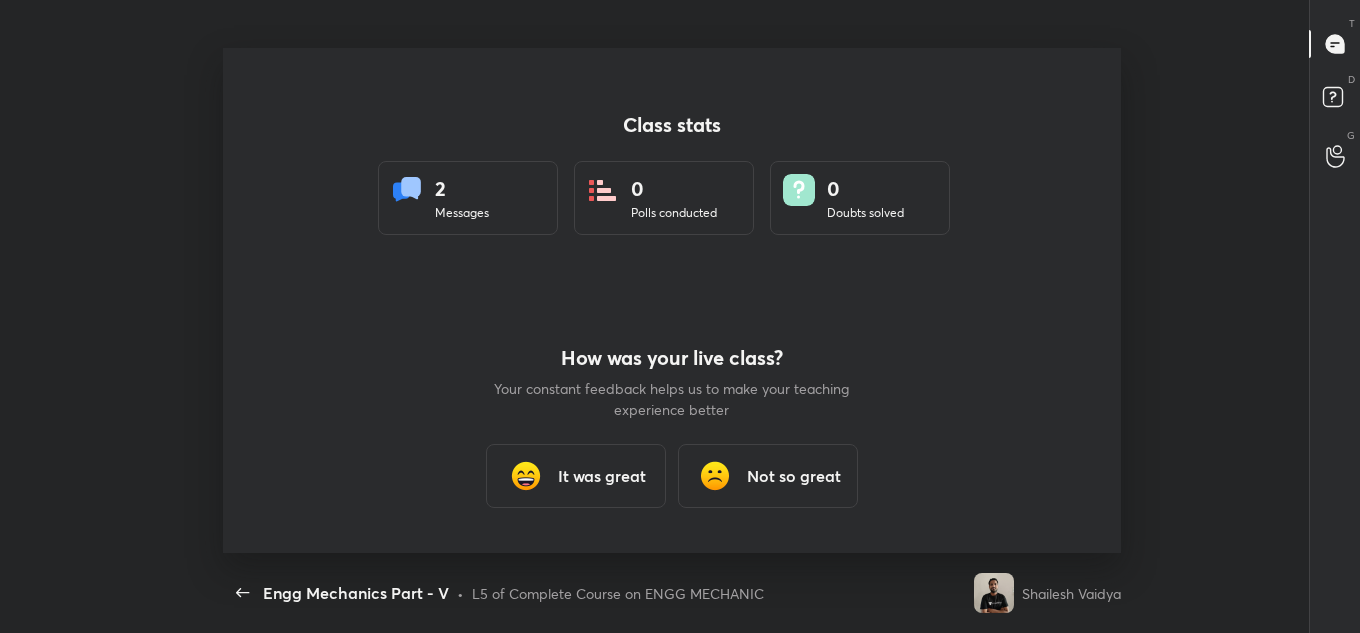 type 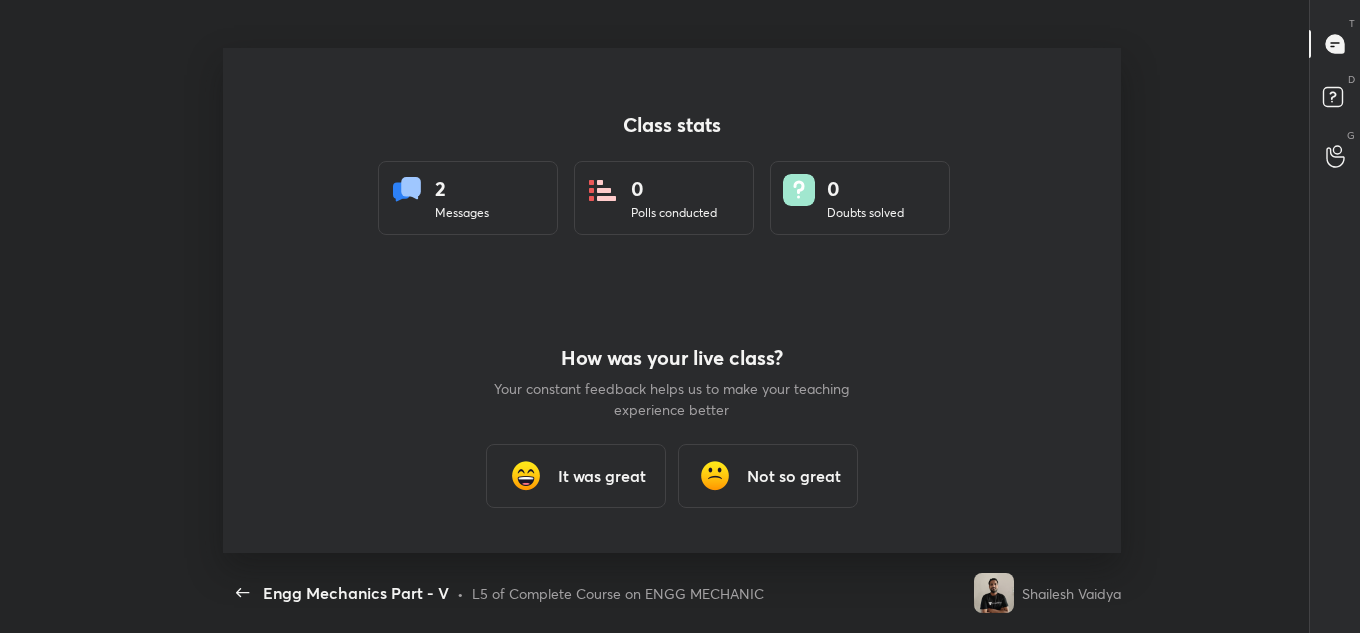click on "It was great" at bounding box center [602, 476] 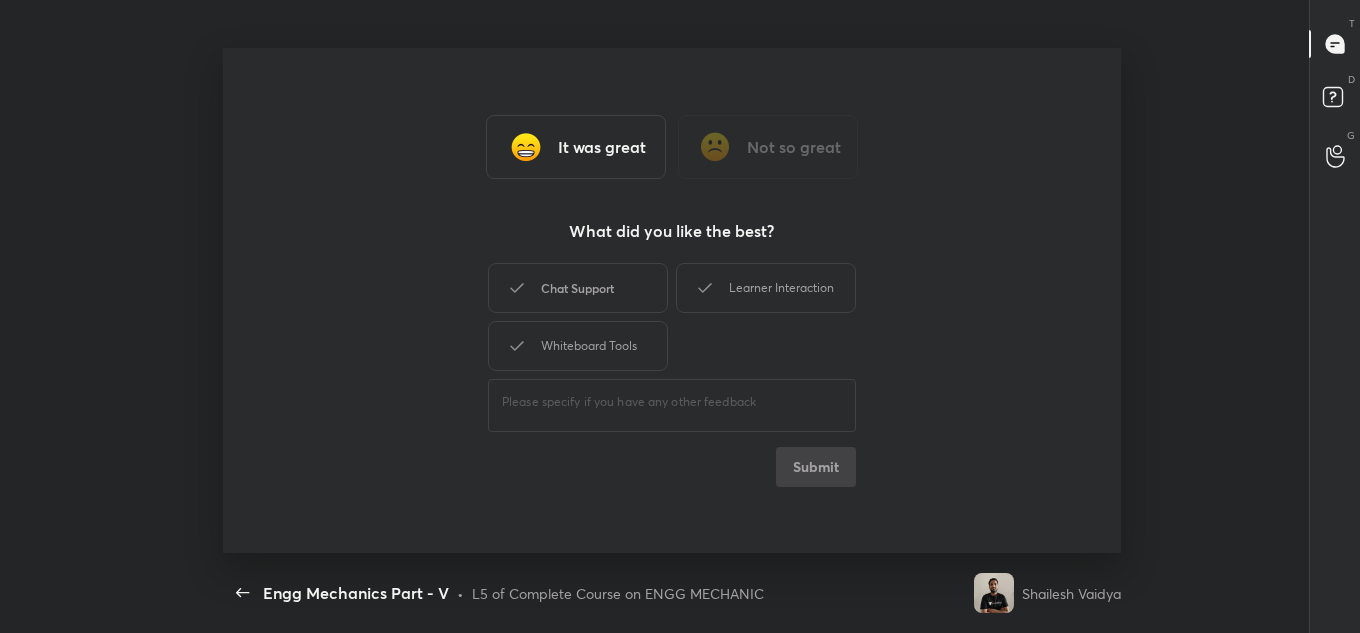 click on "Chat Support" at bounding box center [578, 288] 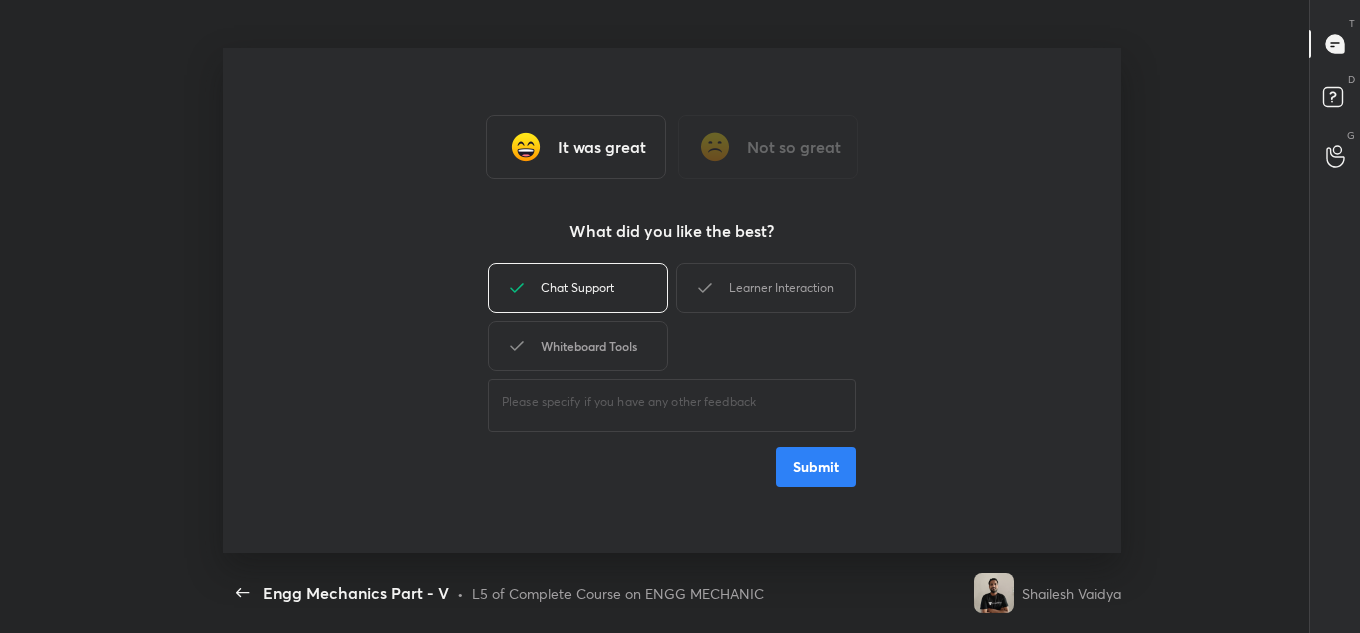 click on "Whiteboard Tools" at bounding box center (578, 346) 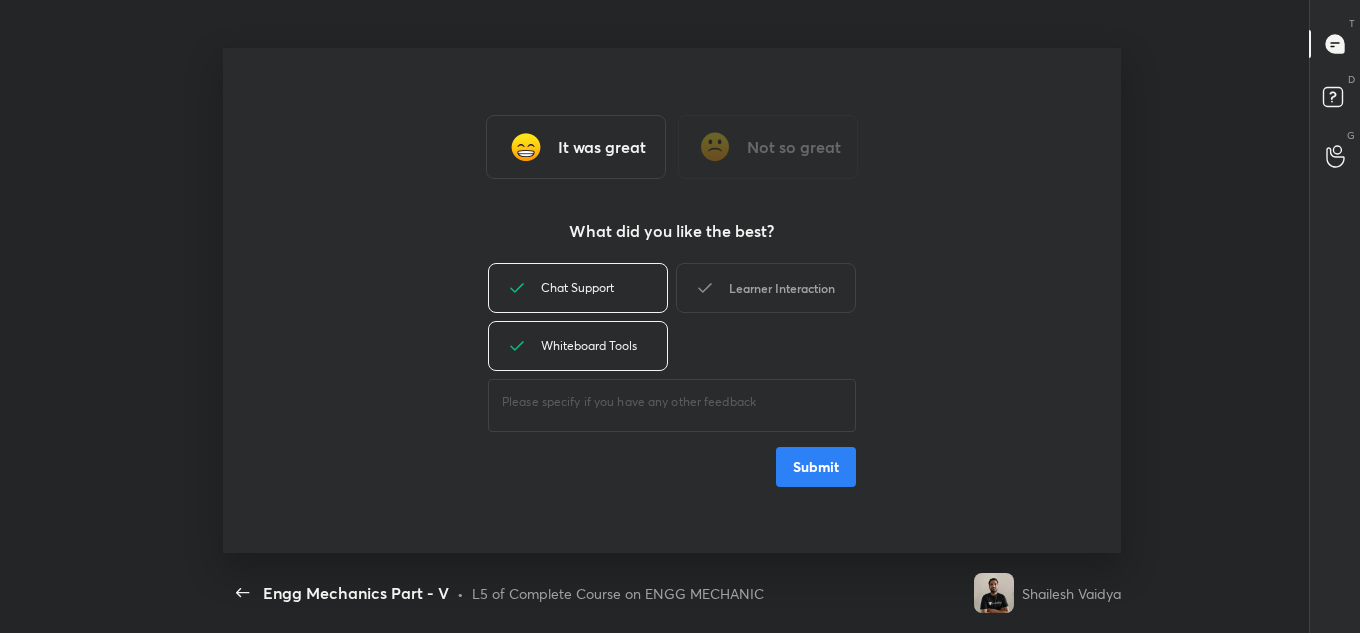 click on "Learner Interaction" at bounding box center (766, 288) 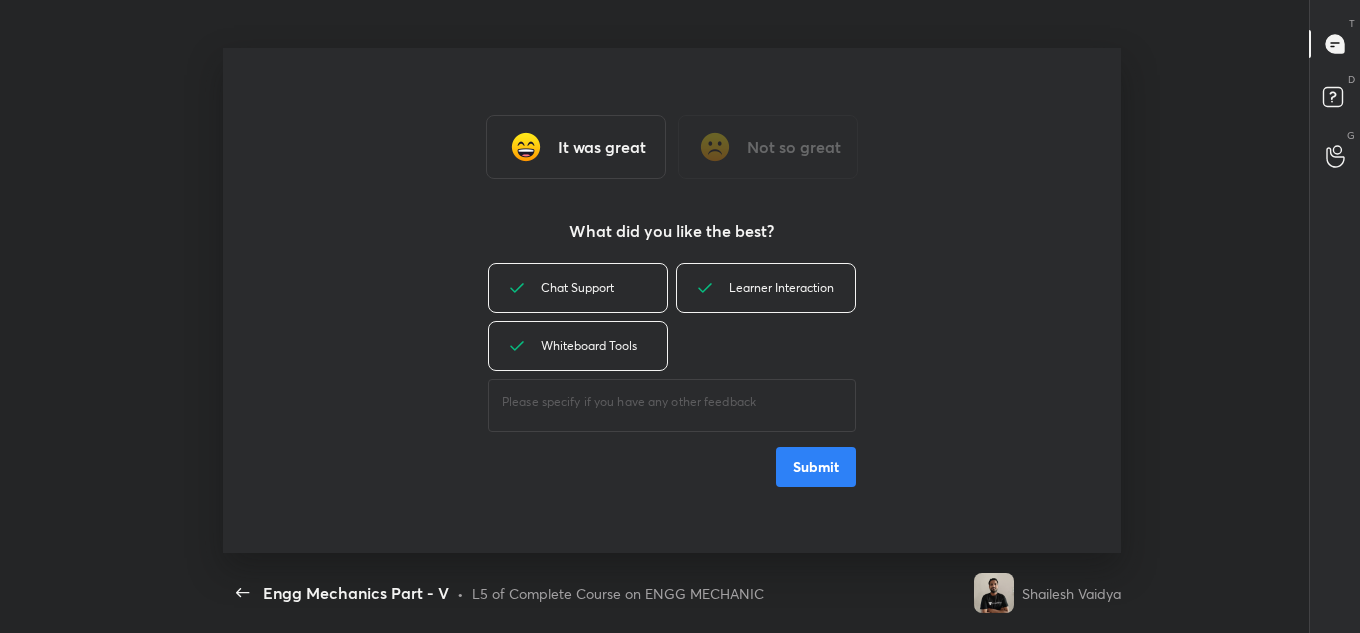 click on "Submit" at bounding box center (816, 467) 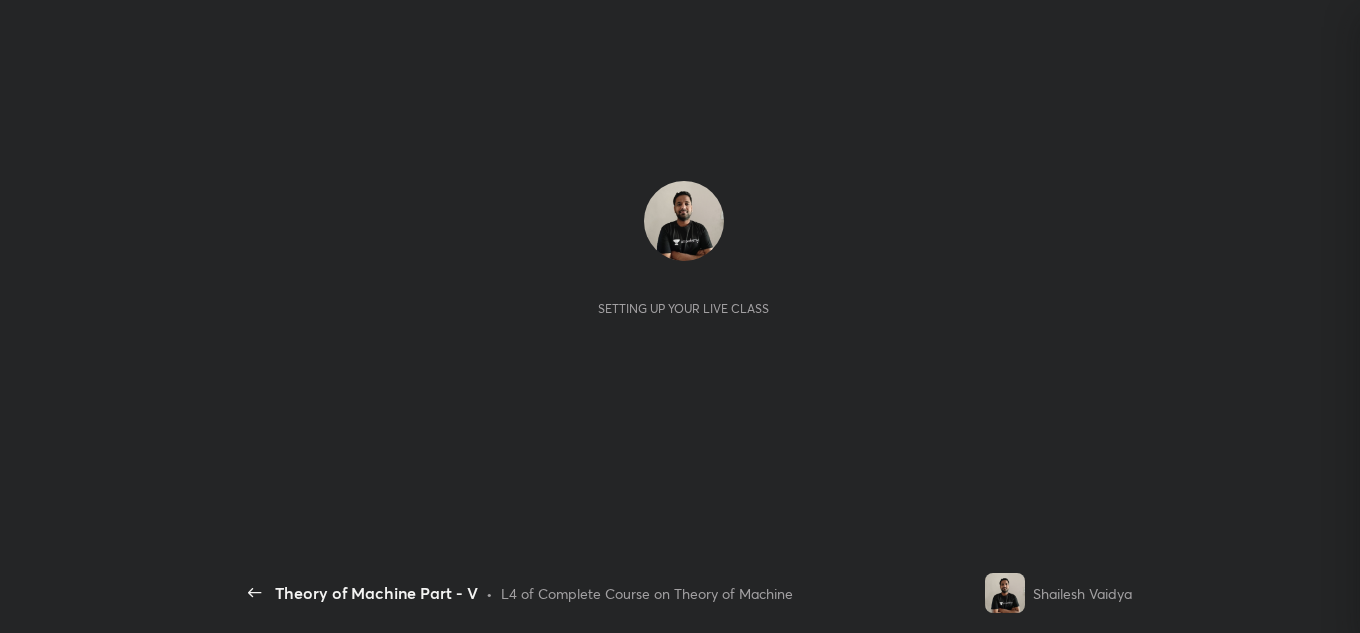 scroll, scrollTop: 0, scrollLeft: 0, axis: both 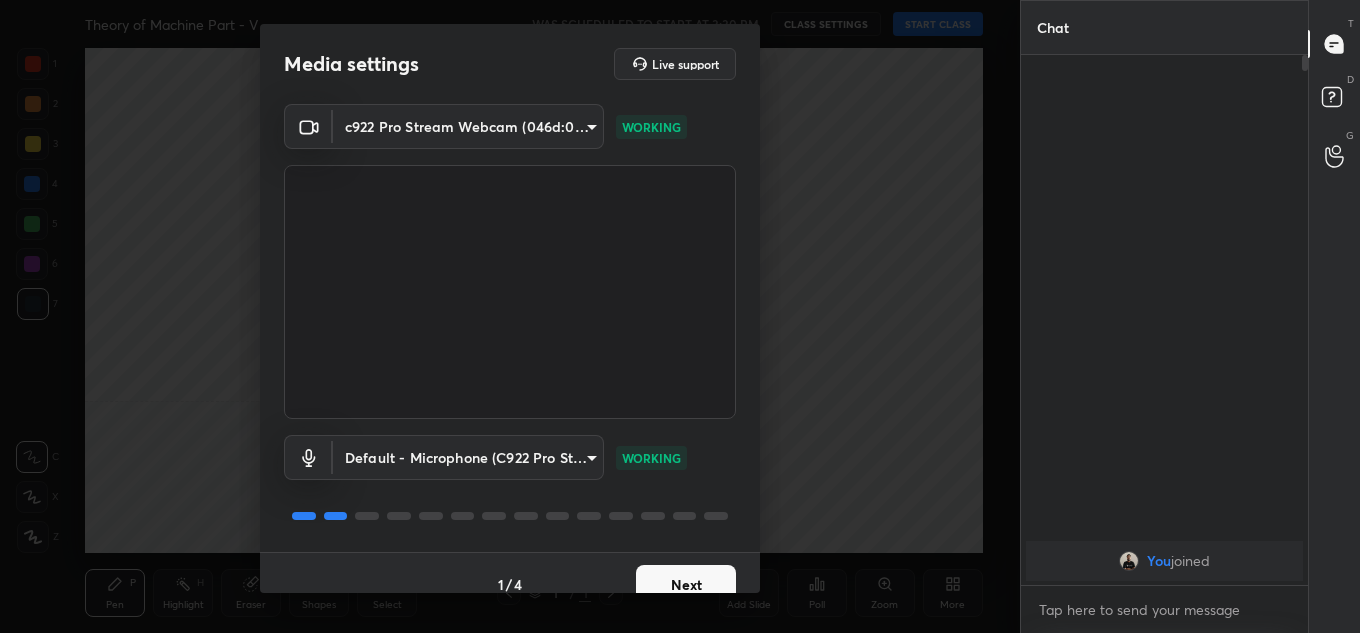 click on "Next" at bounding box center [686, 585] 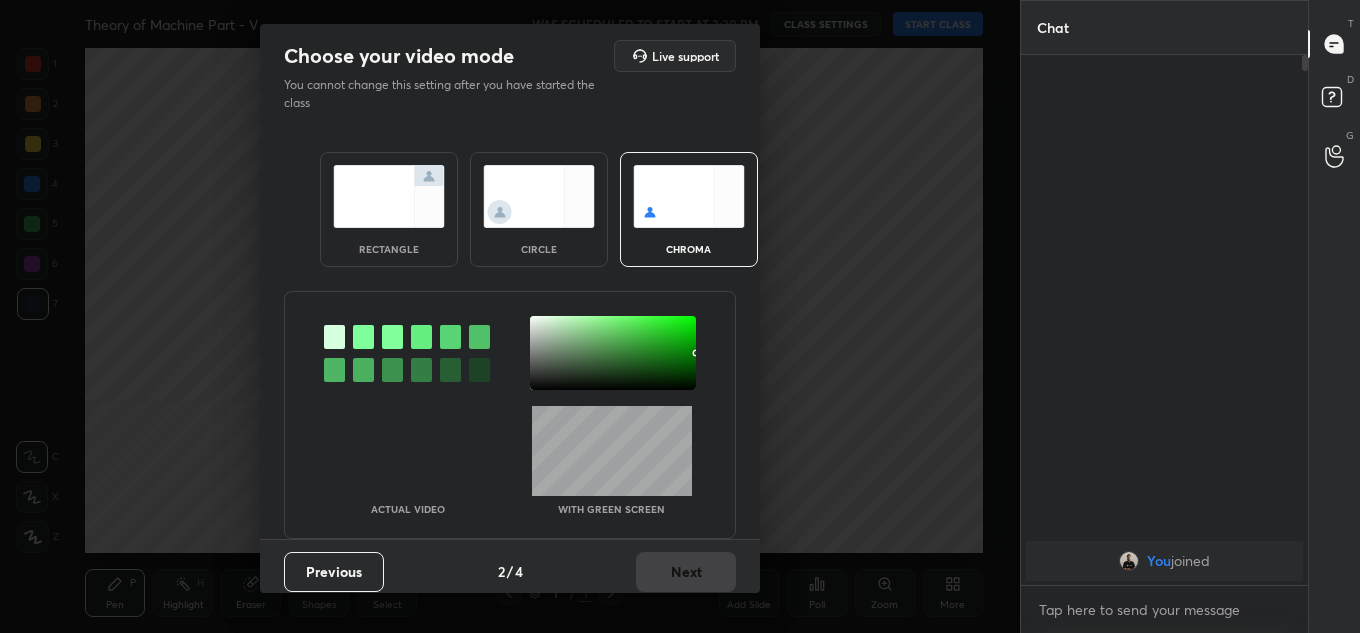 click on "rectangle" at bounding box center (389, 209) 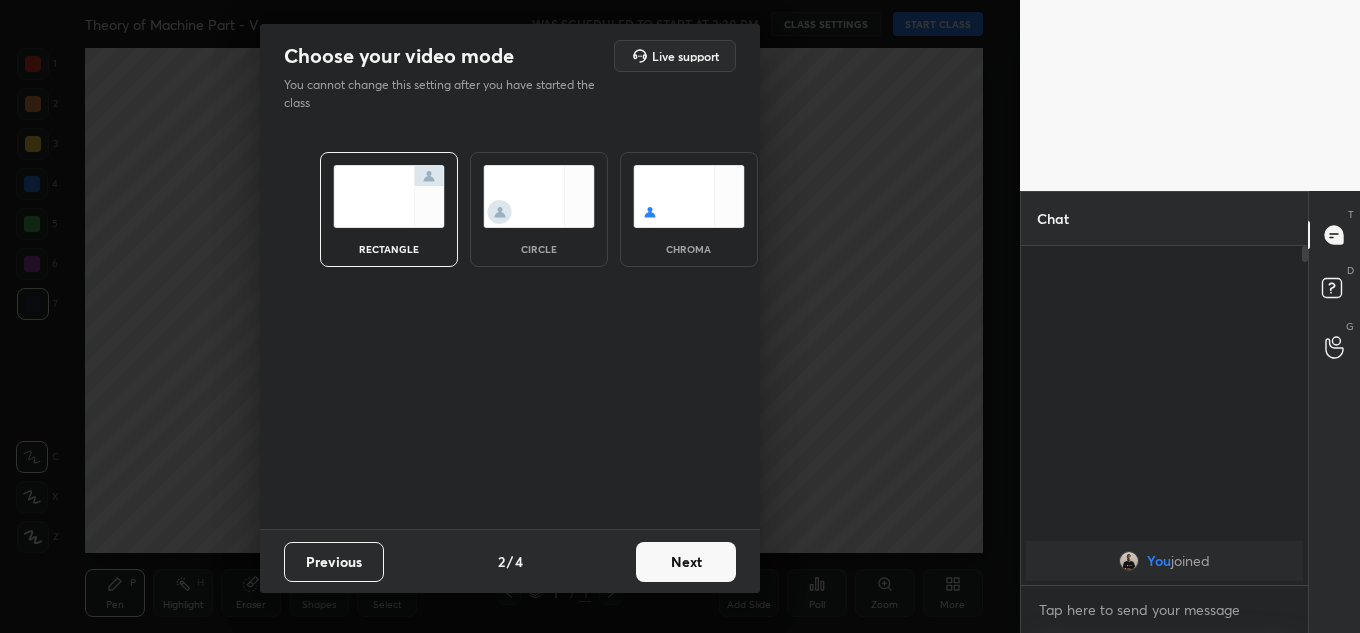 scroll, scrollTop: 333, scrollLeft: 281, axis: both 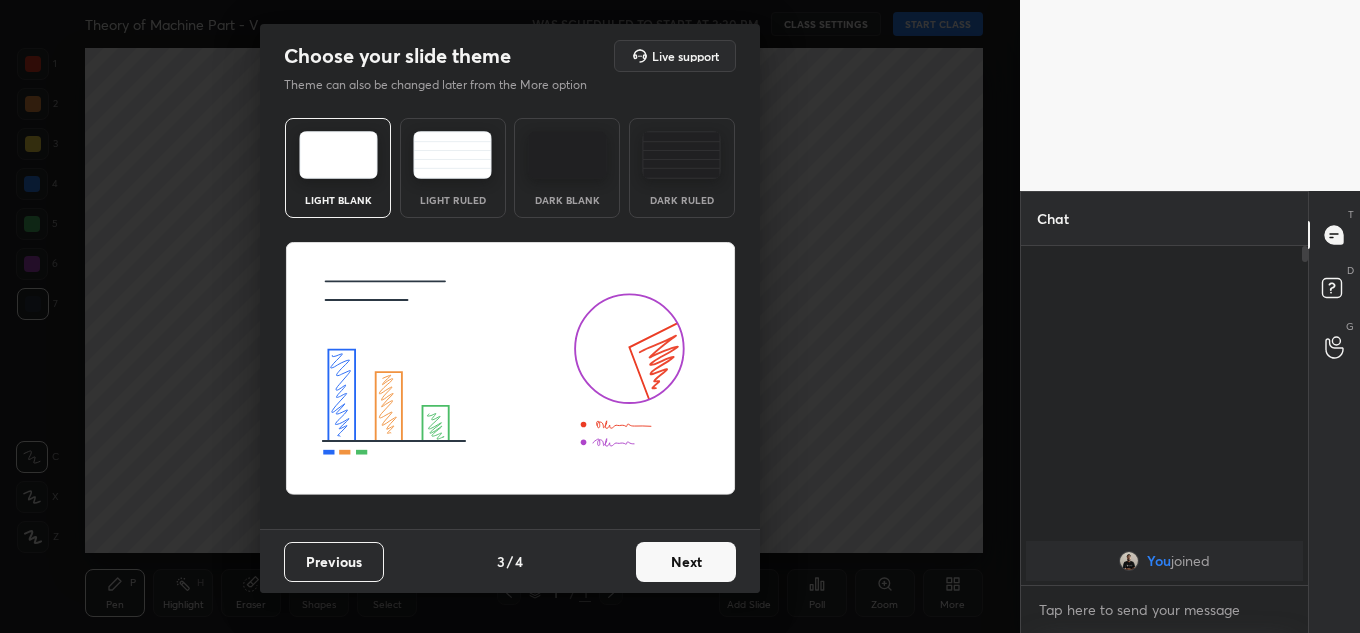 click on "Next" at bounding box center (686, 562) 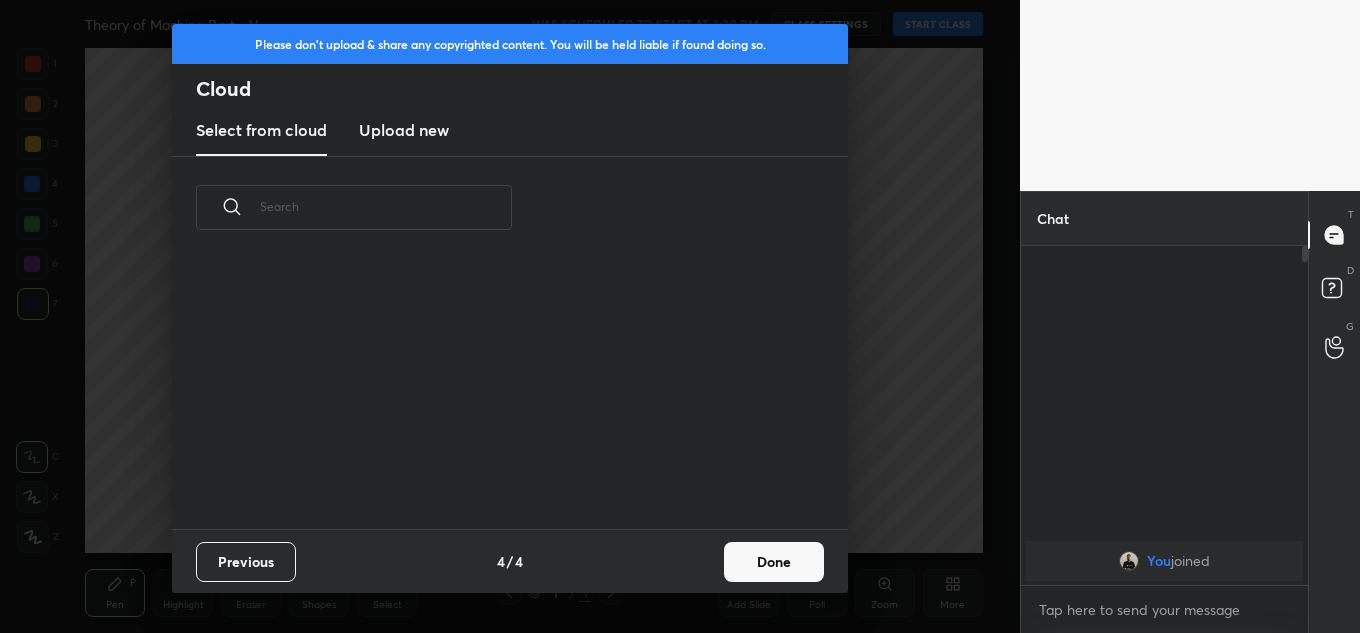 scroll, scrollTop: 7, scrollLeft: 11, axis: both 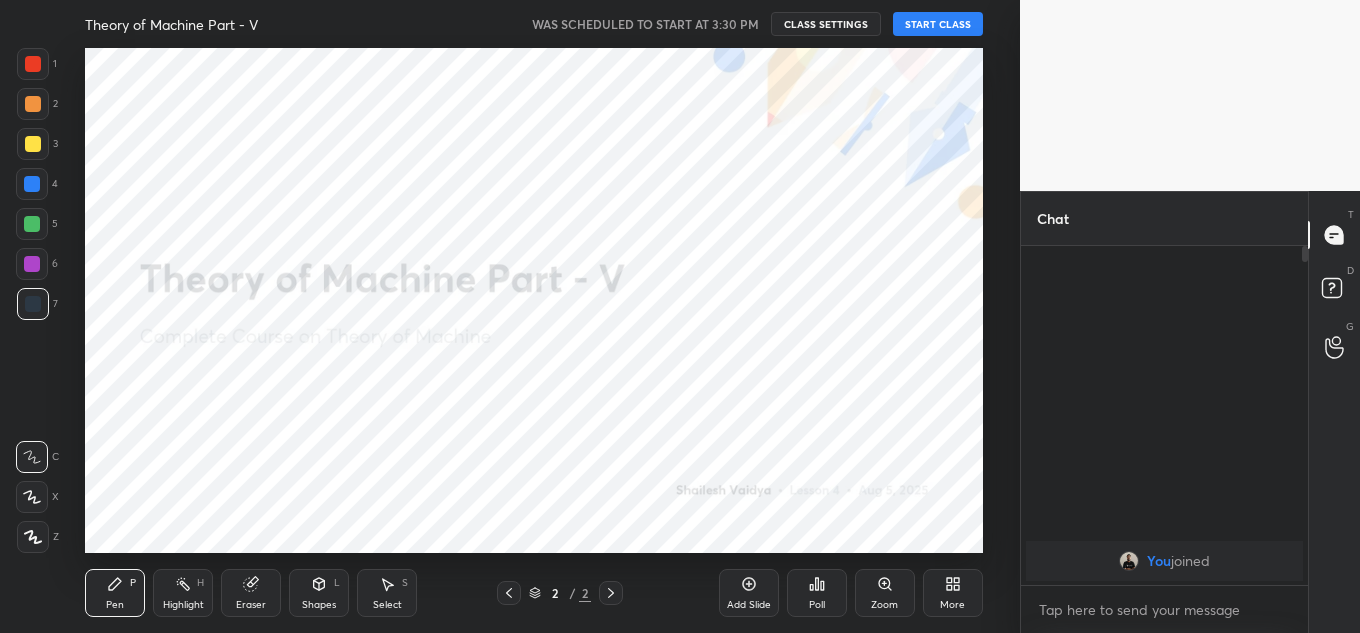 click on "START CLASS" at bounding box center [938, 24] 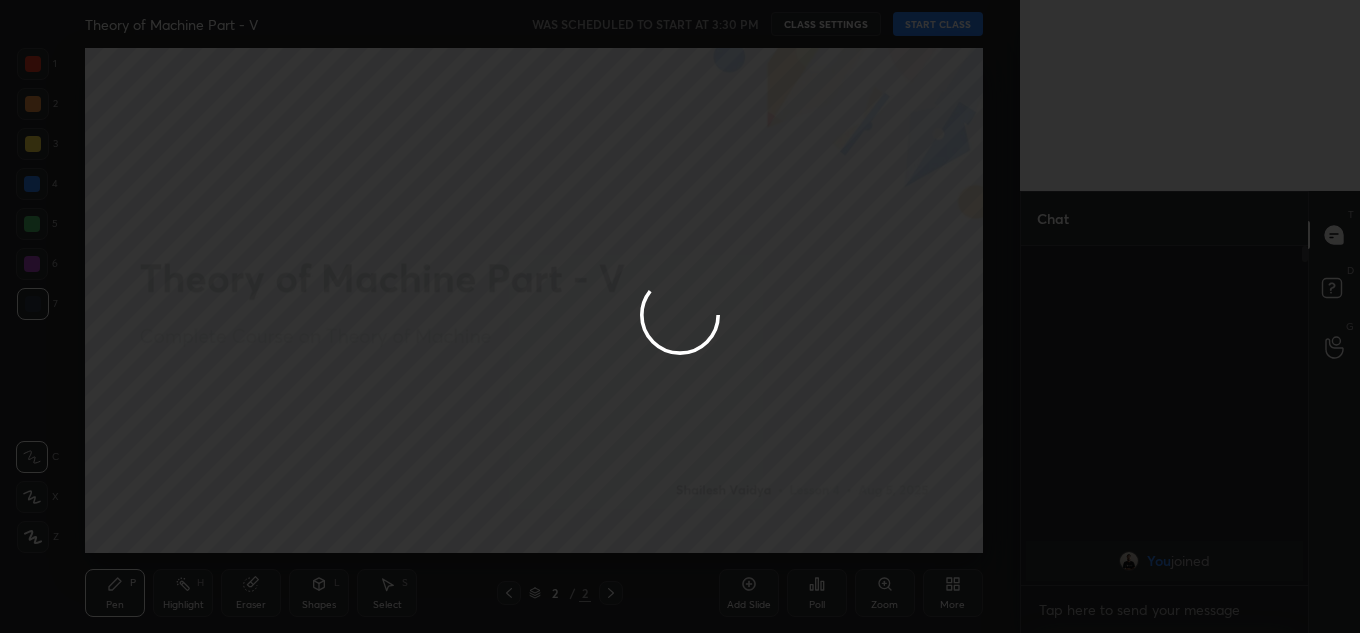 type on "x" 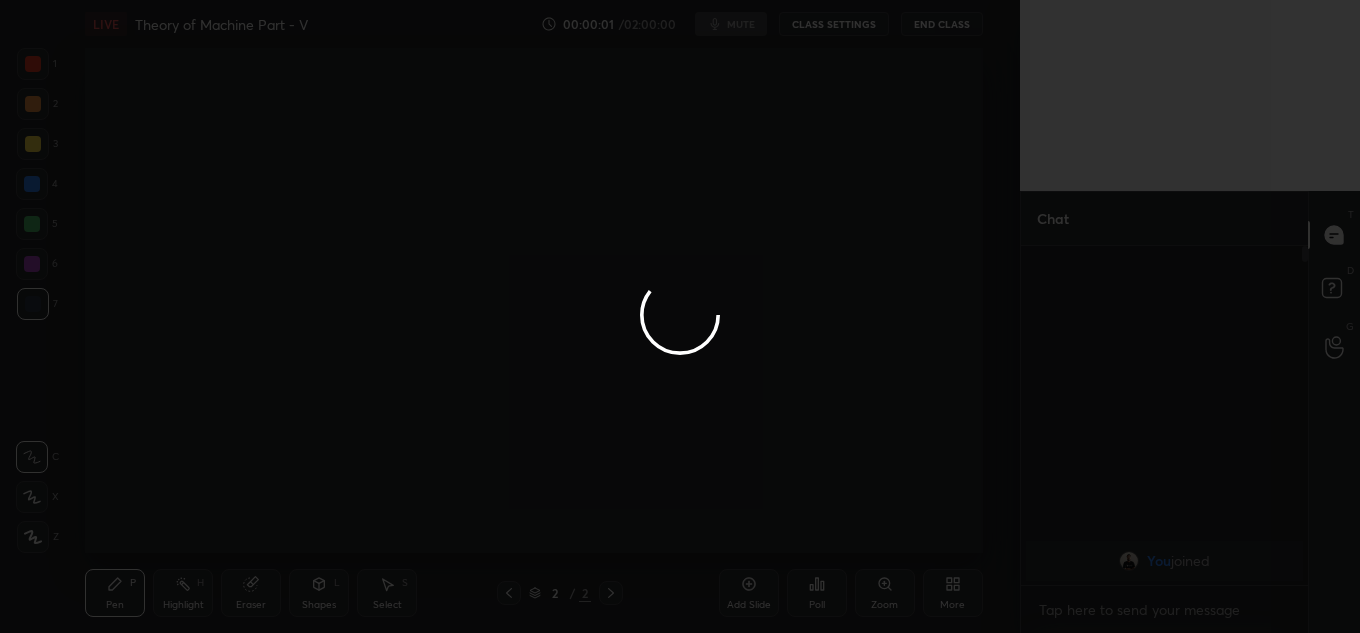 type 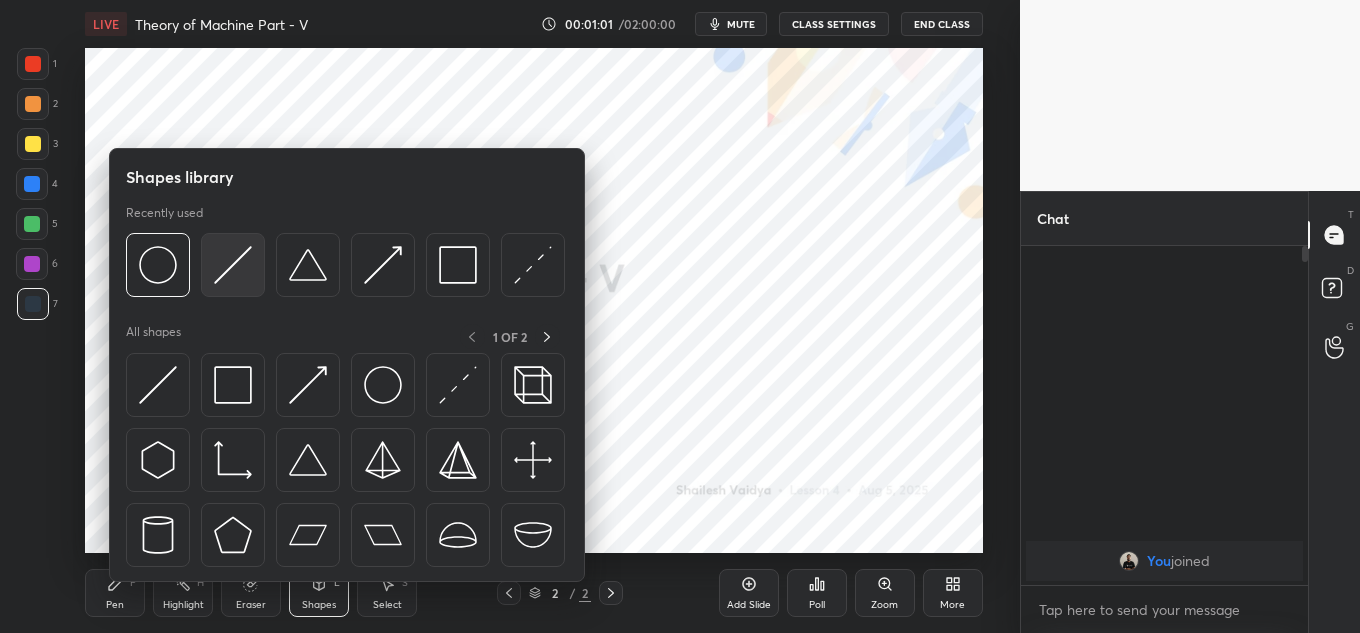 click at bounding box center (233, 265) 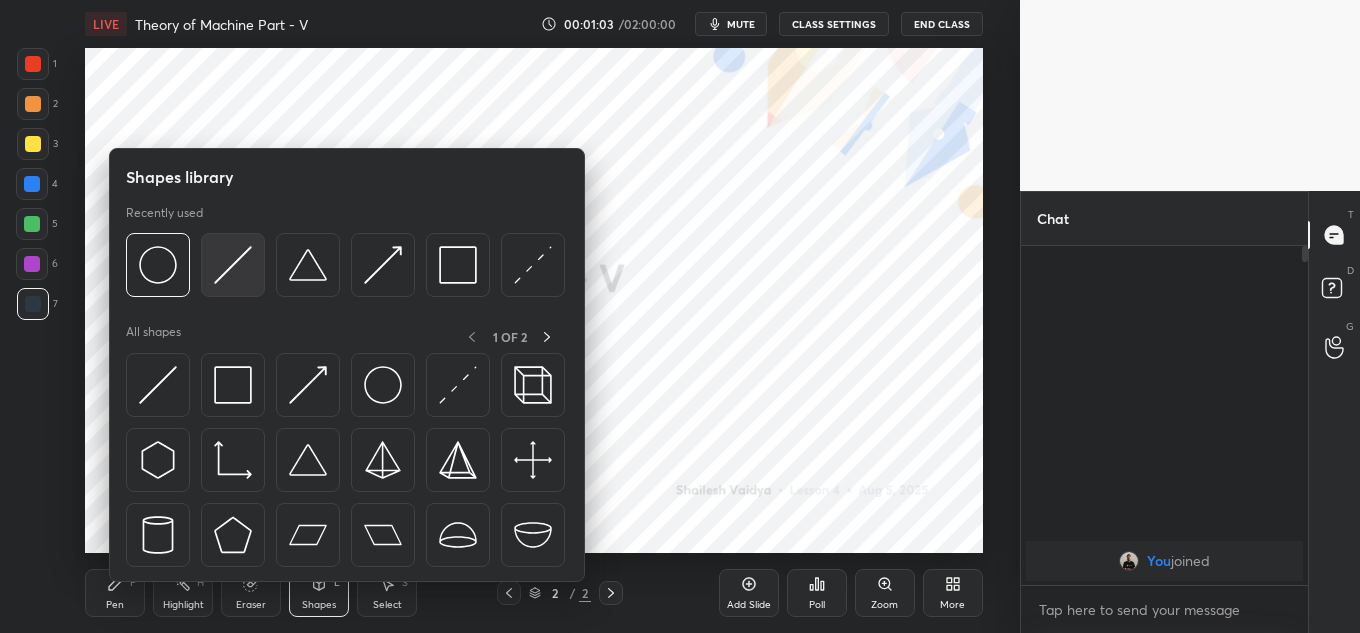 click at bounding box center (233, 265) 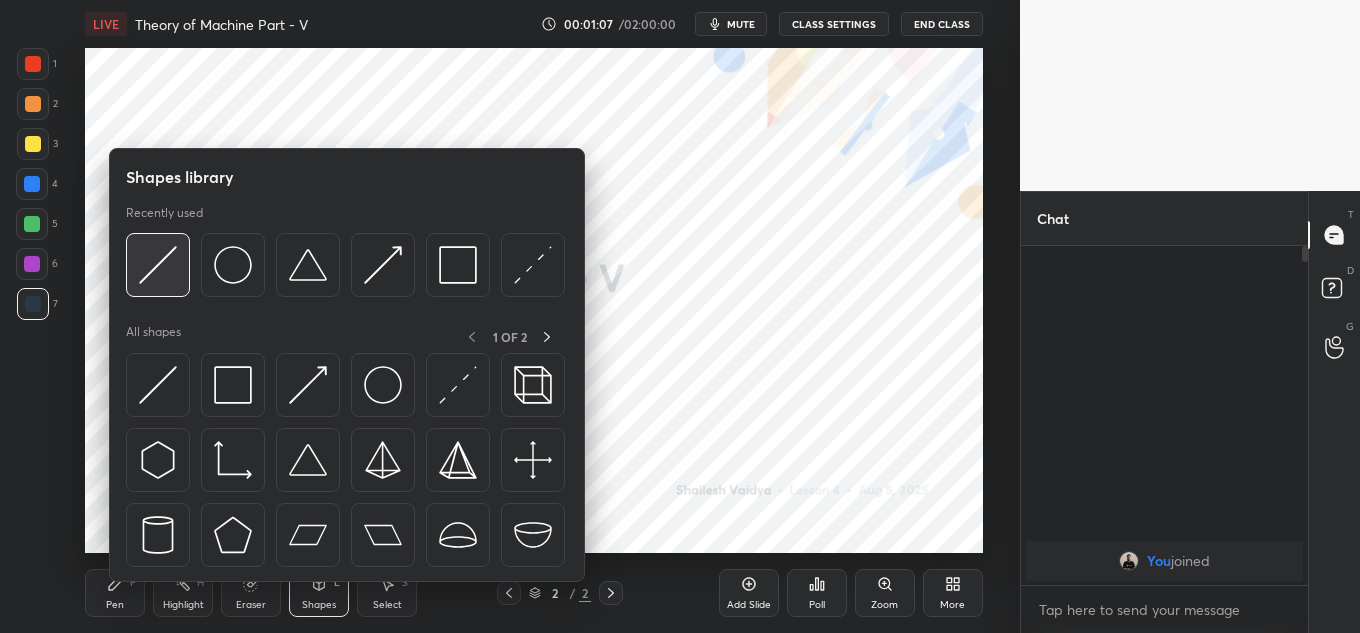 click at bounding box center [158, 265] 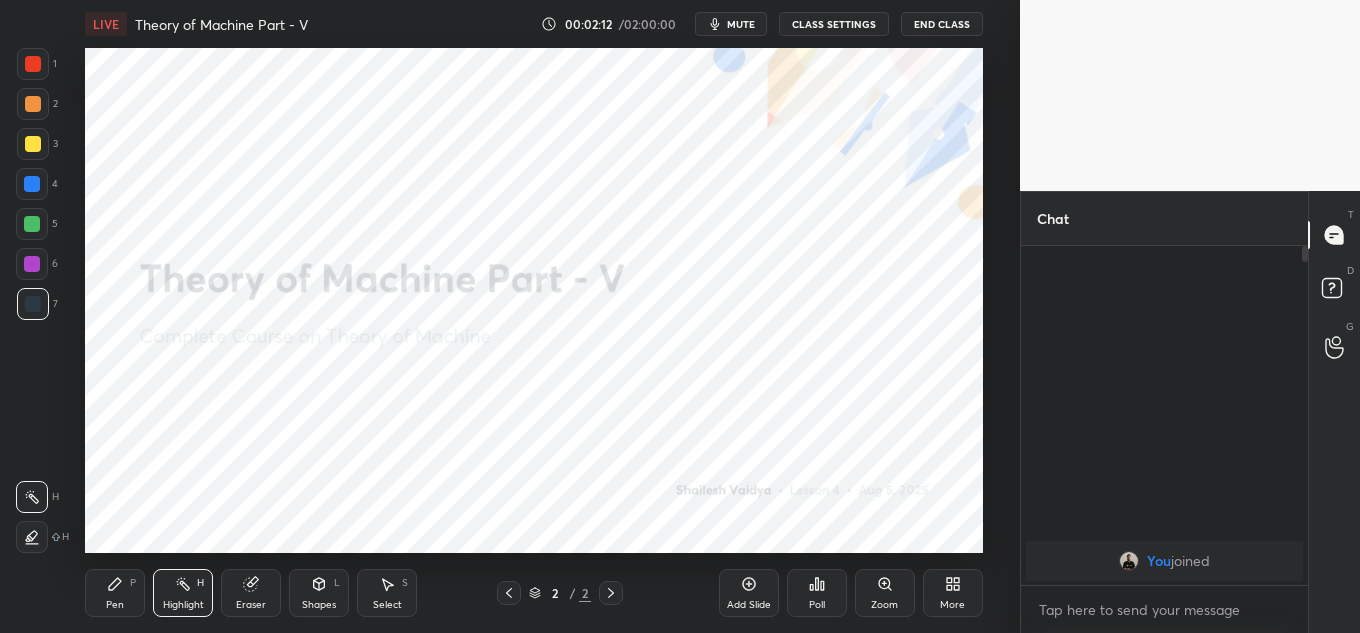 click on "More" at bounding box center [953, 593] 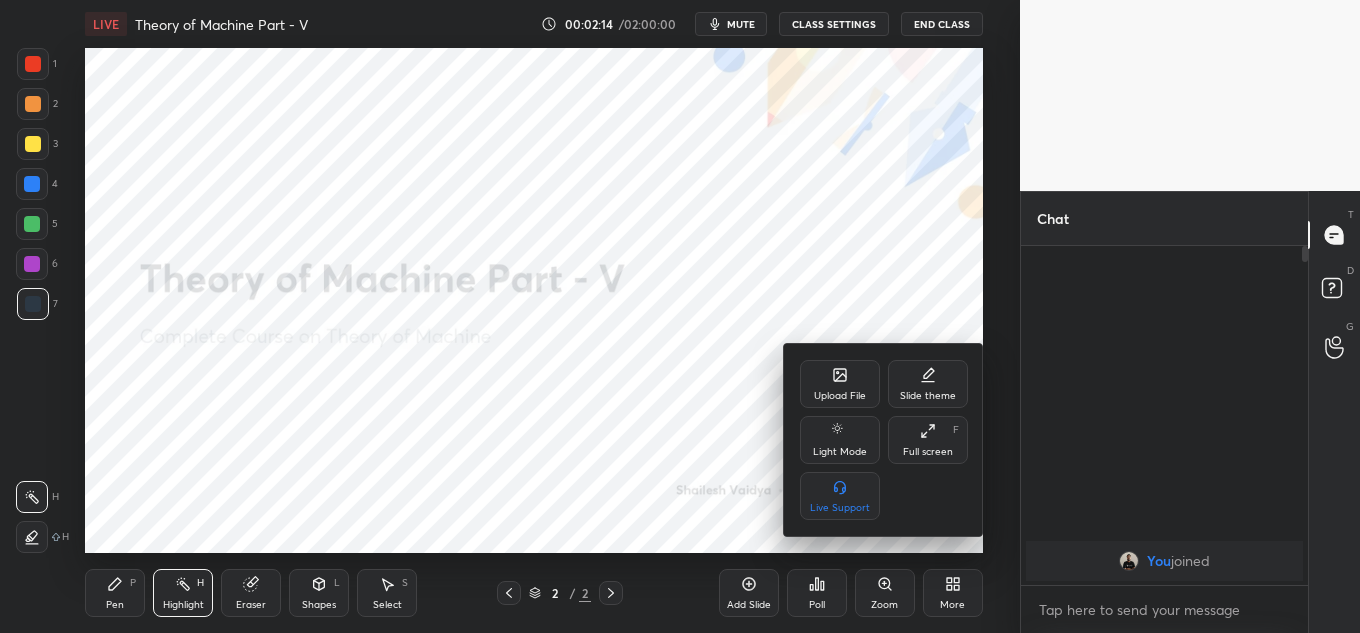 click on "Upload File" at bounding box center [840, 384] 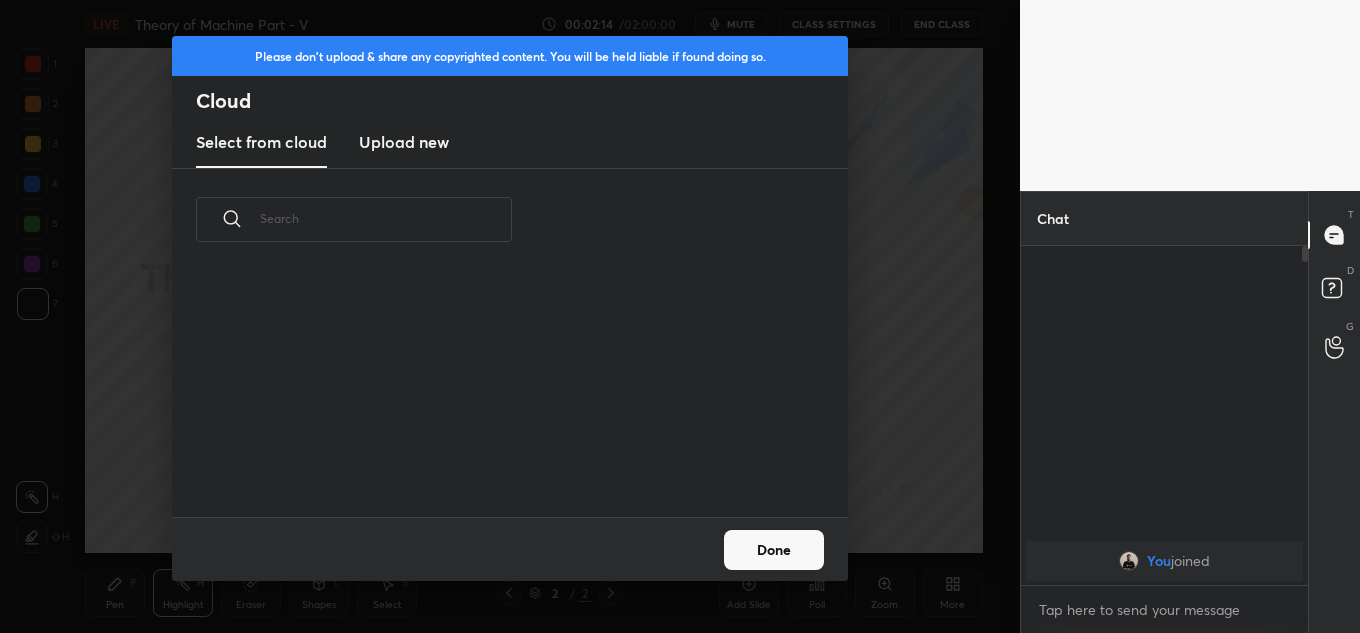 scroll, scrollTop: 7, scrollLeft: 11, axis: both 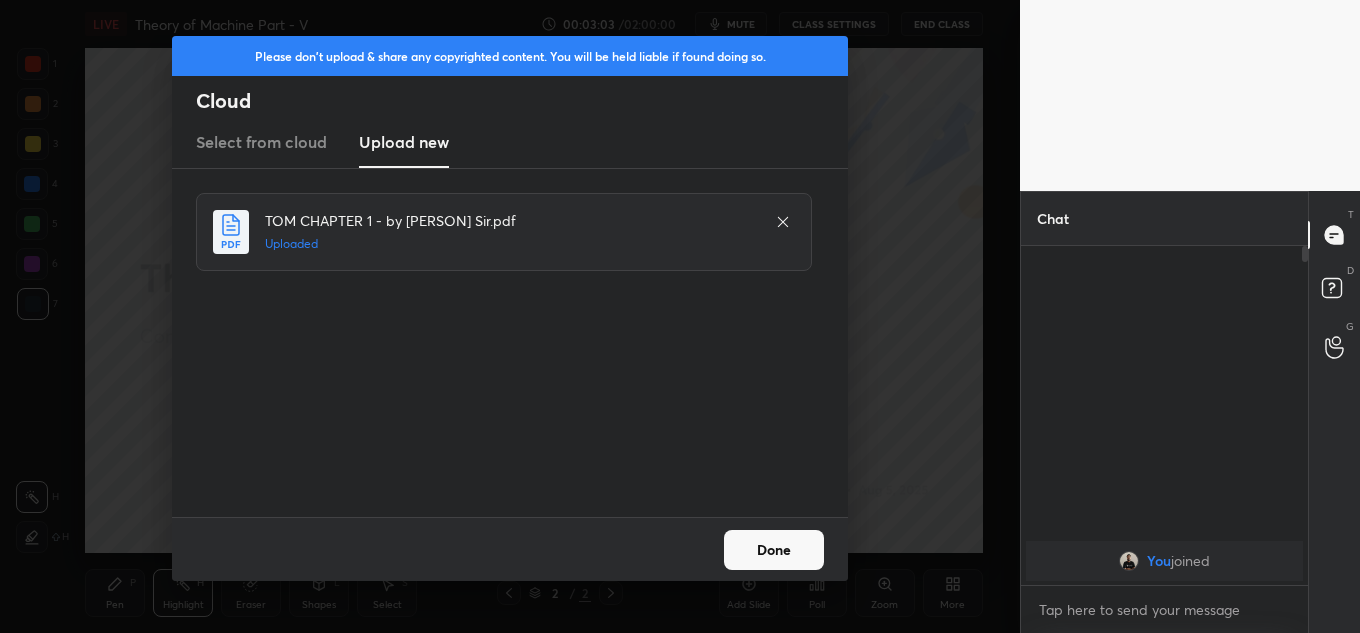click on "Done" at bounding box center [774, 550] 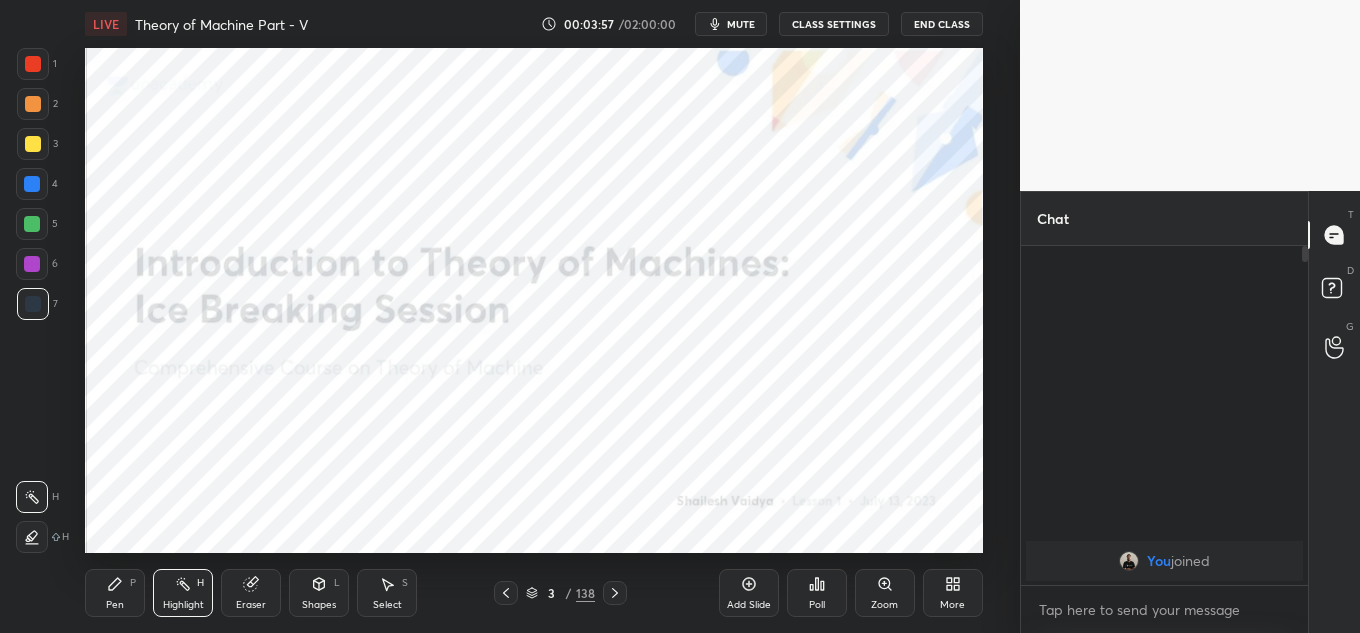 click on "3 / 138" at bounding box center (560, 593) 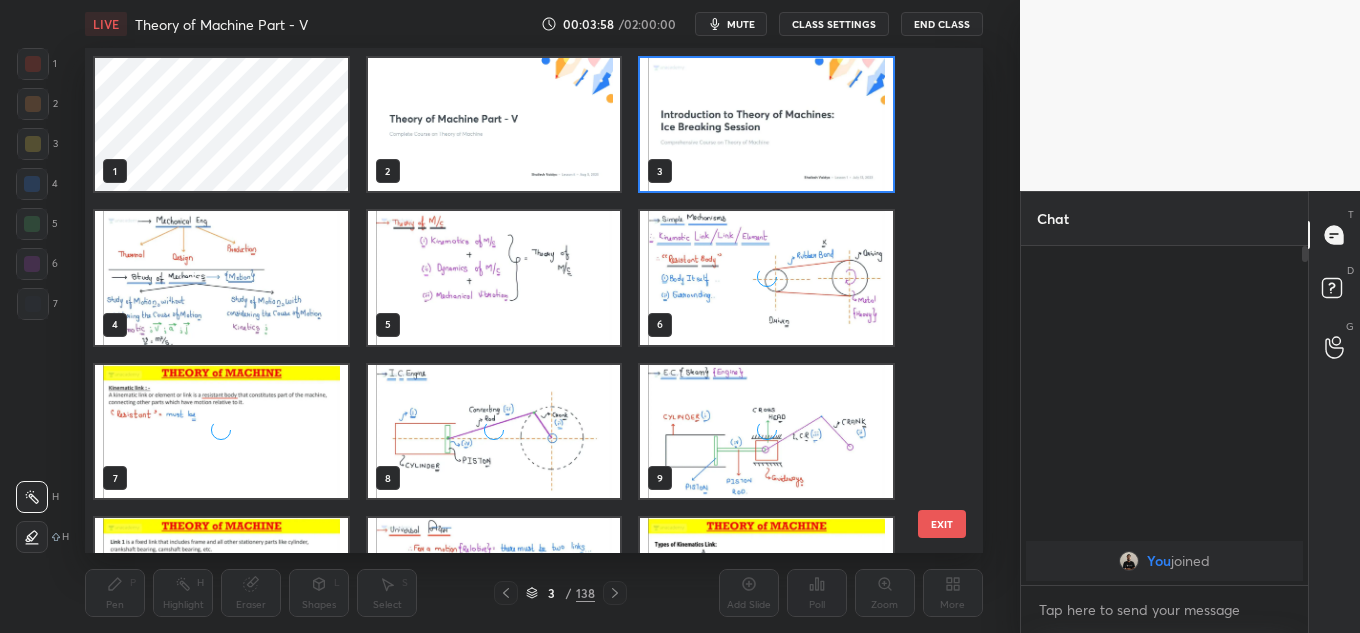 scroll, scrollTop: 7, scrollLeft: 11, axis: both 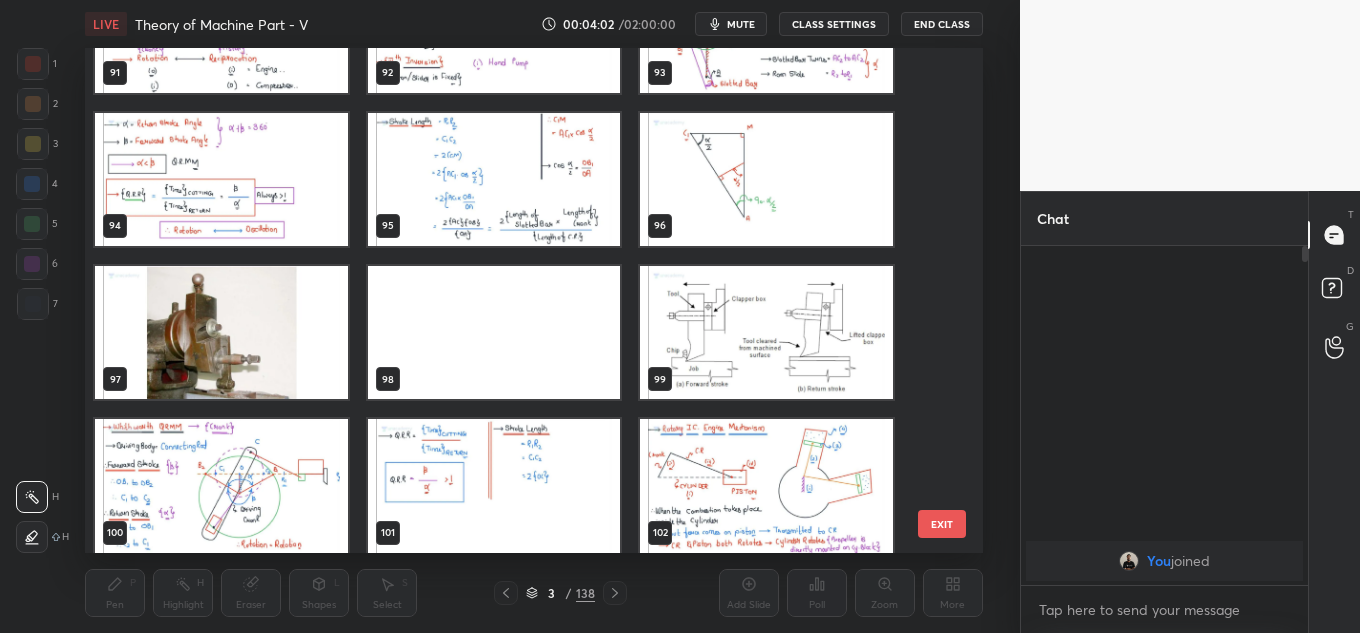 click at bounding box center [221, 179] 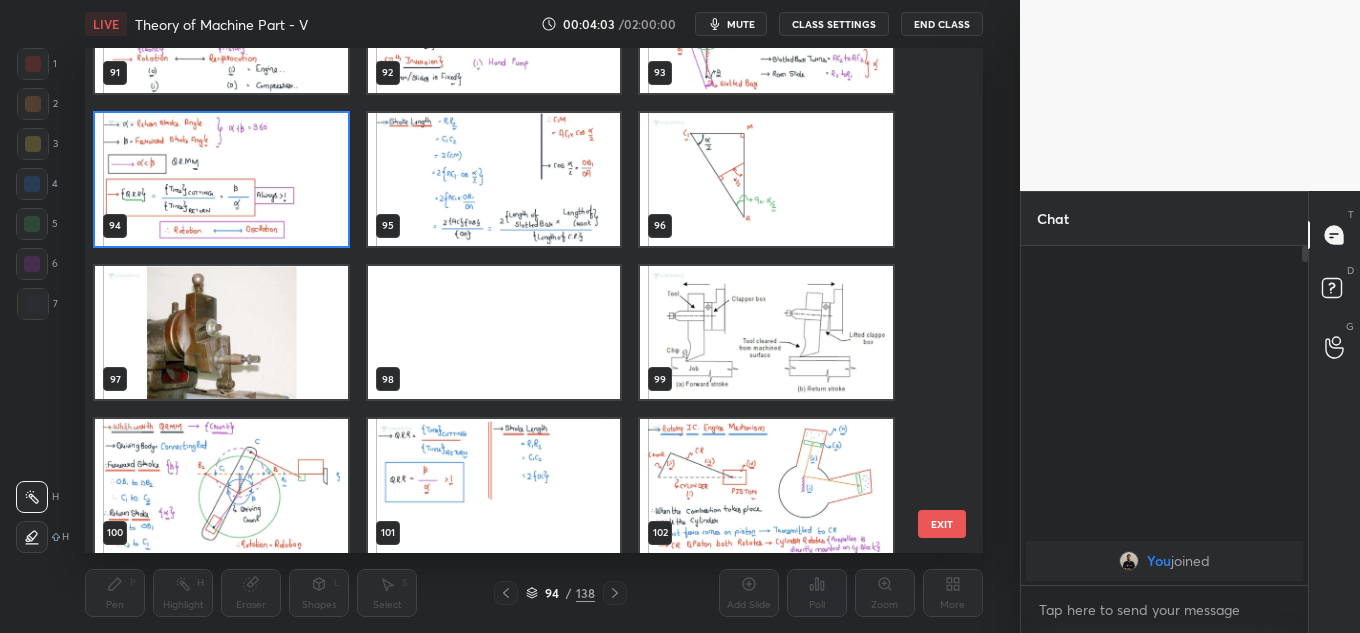 click at bounding box center [221, 179] 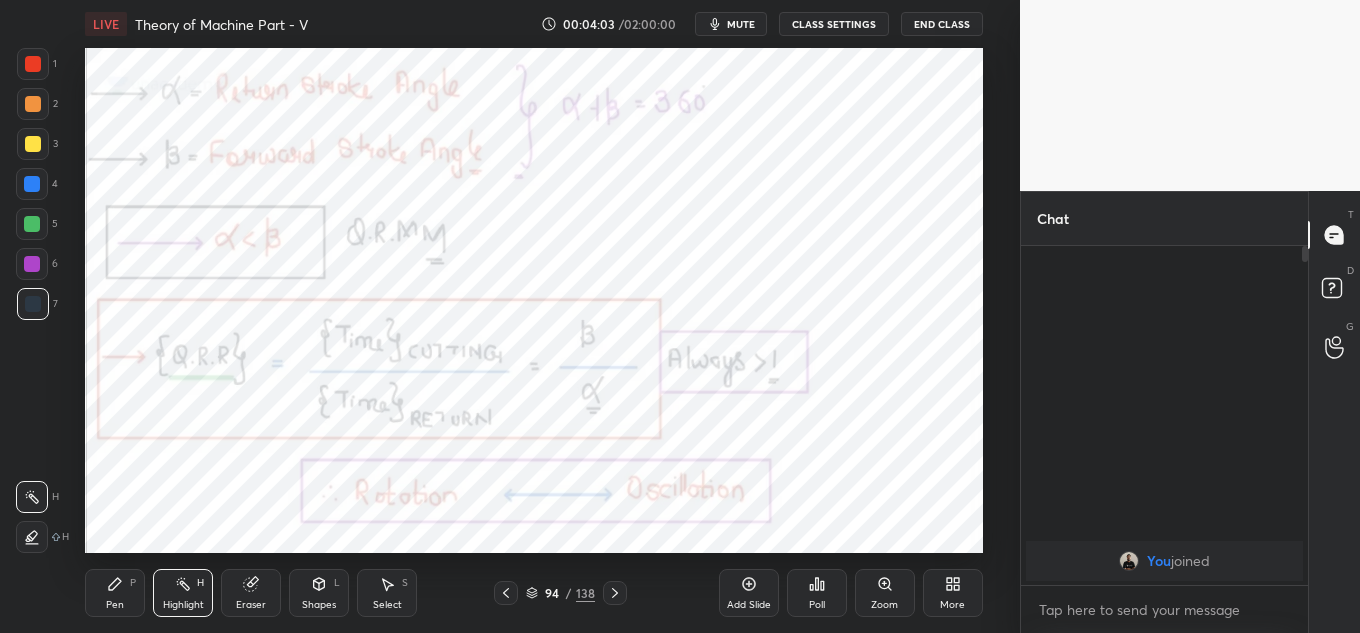 click at bounding box center (221, 179) 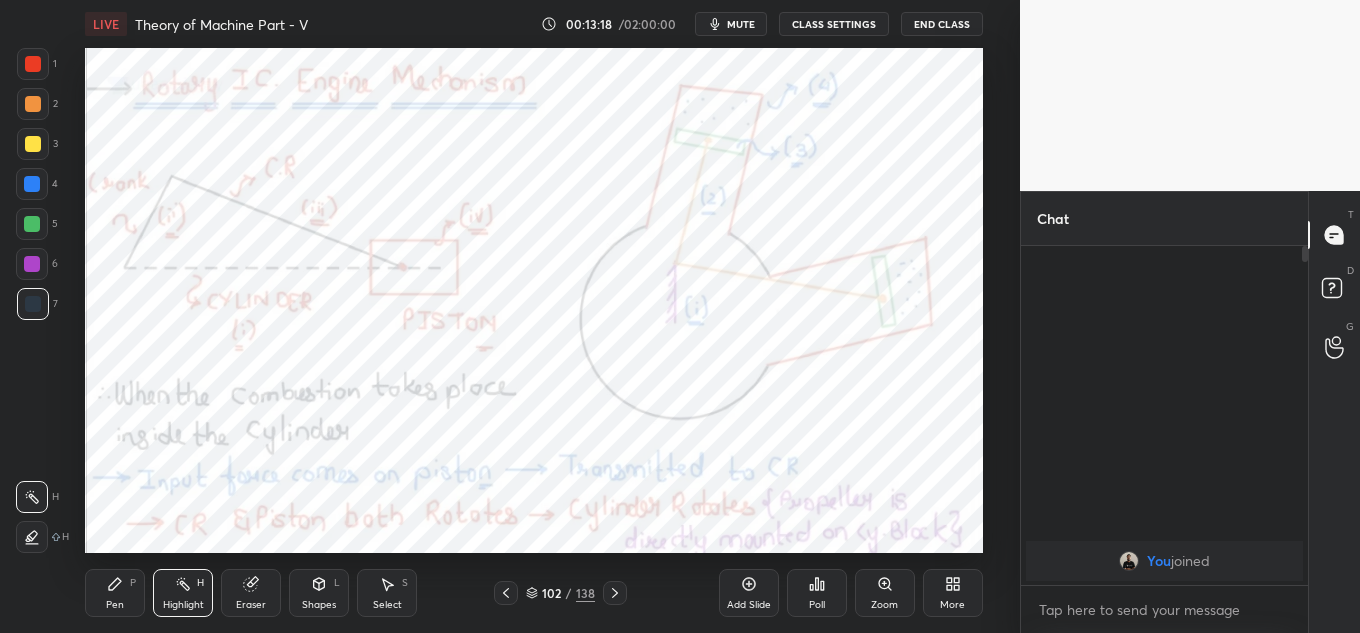 click 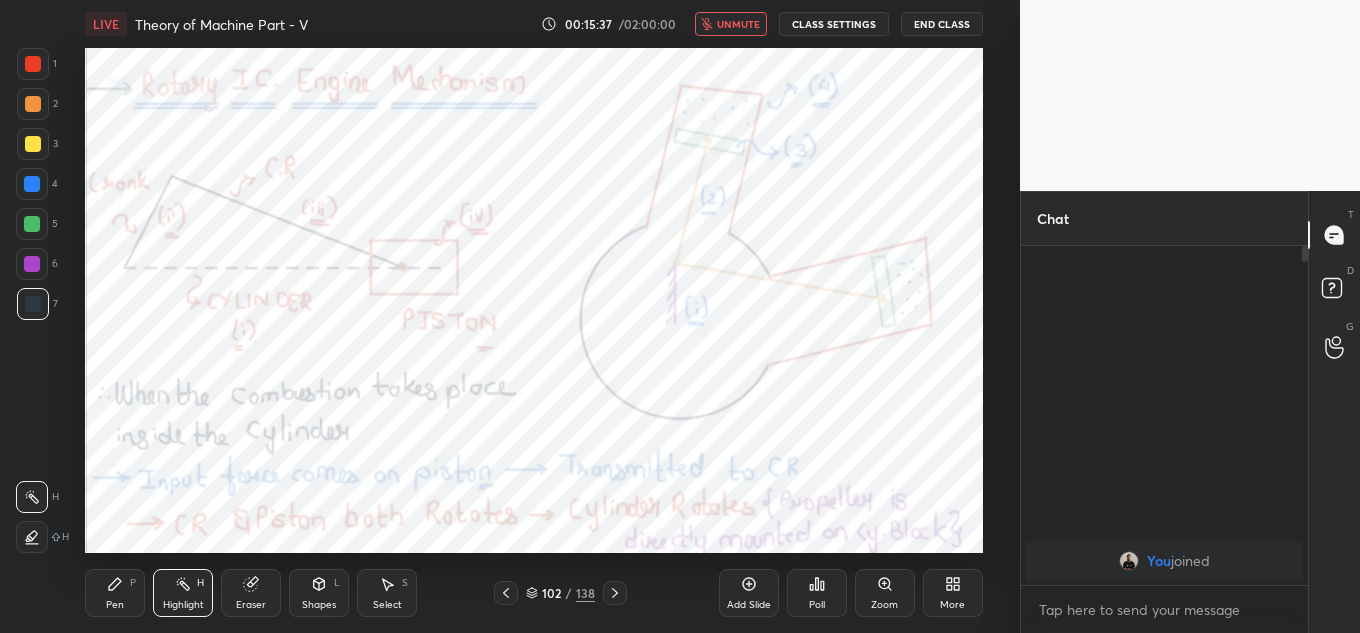 type 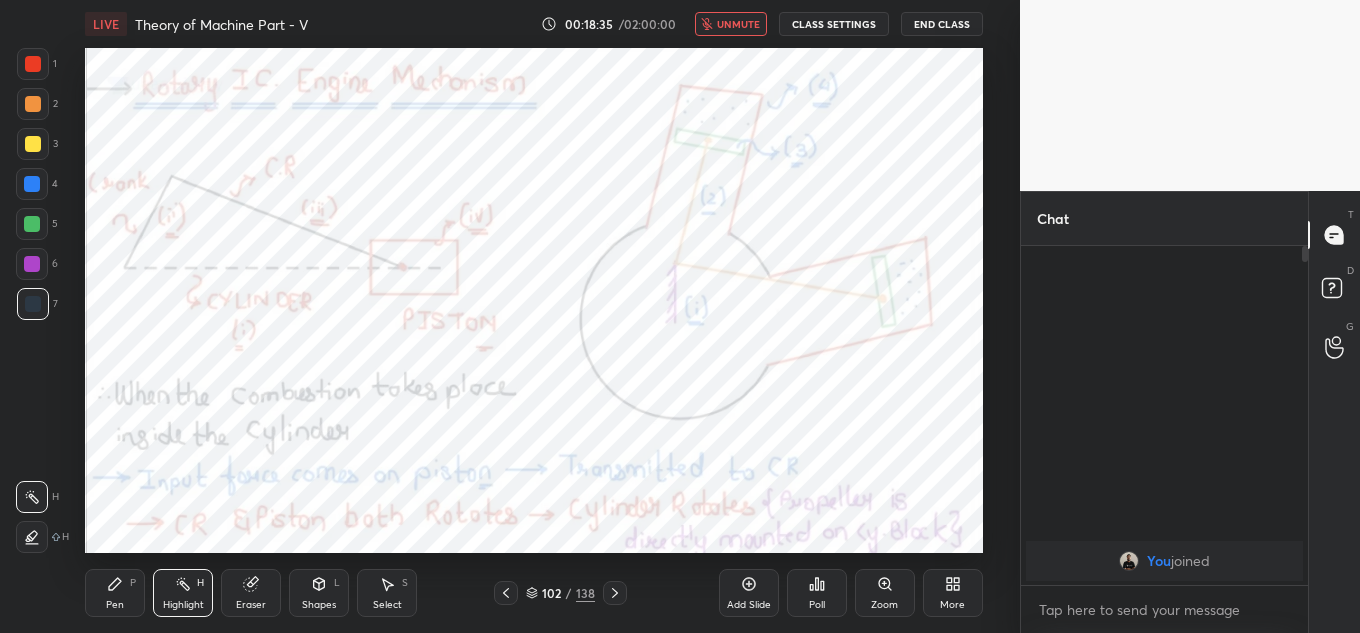drag, startPoint x: 743, startPoint y: 22, endPoint x: 729, endPoint y: 35, distance: 19.104973 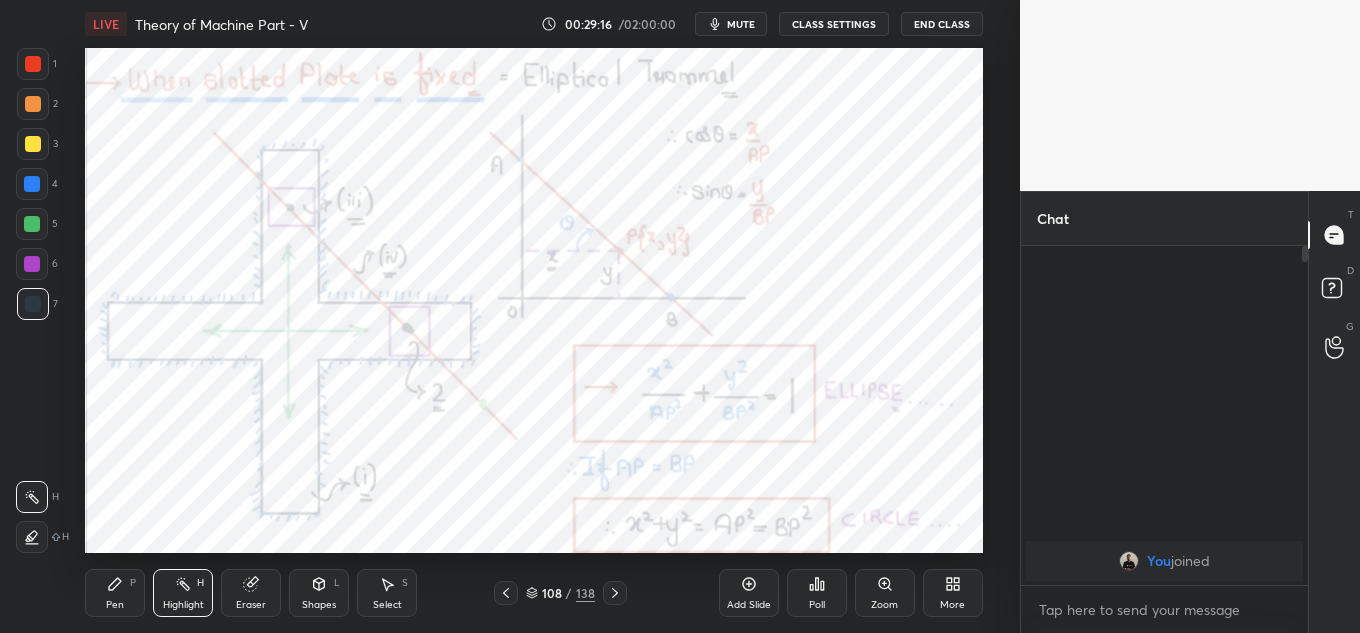 click on "LIVE Theory of Machine Part - V 00:29:16 /  02:00:00 mute CLASS SETTINGS End Class Setting up your live class Poll for   secs No correct answer Start poll Back Theory of Machine Part - V • L4 of Complete Course on Theory of Machine [FIRST] [LAST] Pen P Highlight H Eraser Shapes L Select S 108 / 138 Add Slide Poll Zoom More" at bounding box center [534, 316] 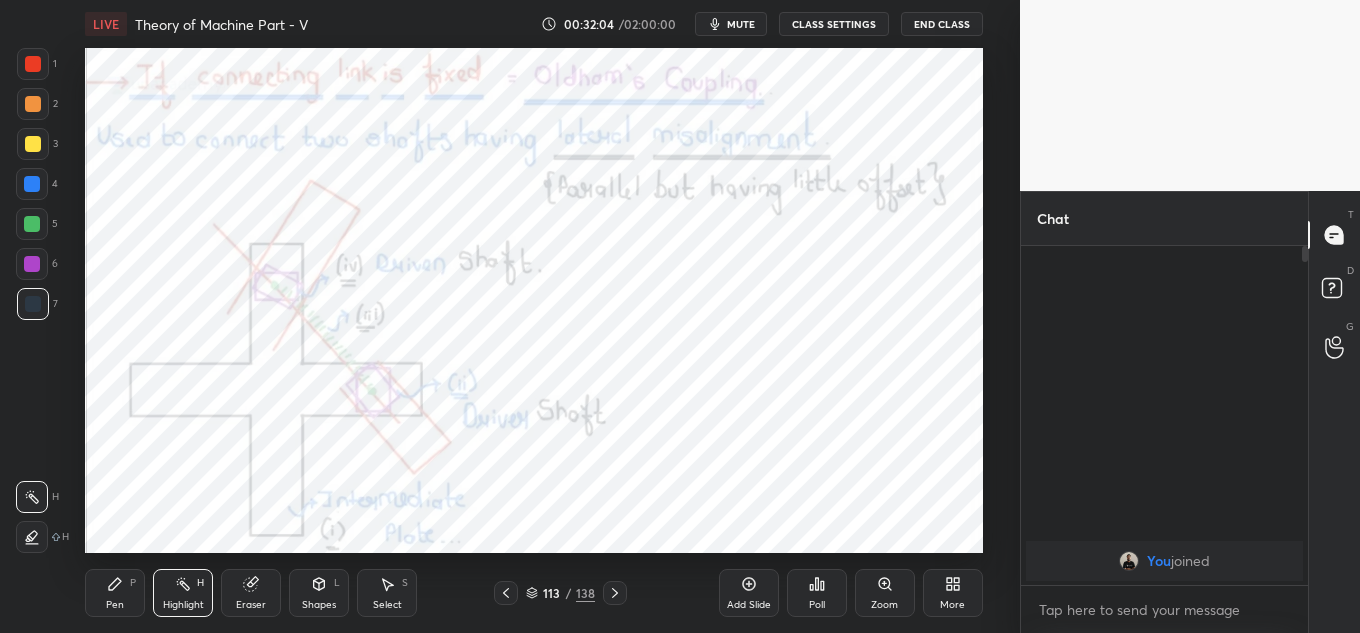 click on "LIVE Theory of Machine Part - V 00:32:04 /  02:00:00 mute CLASS SETTINGS End Class Setting up your live class Poll for   secs No correct answer Start poll Back Theory of Machine Part - V • L4 of Complete Course on Theory of Machine [FIRST] [LAST] Pen P Highlight H Eraser Shapes L Select S 113 / 138 Add Slide Poll Zoom More" at bounding box center (534, 316) 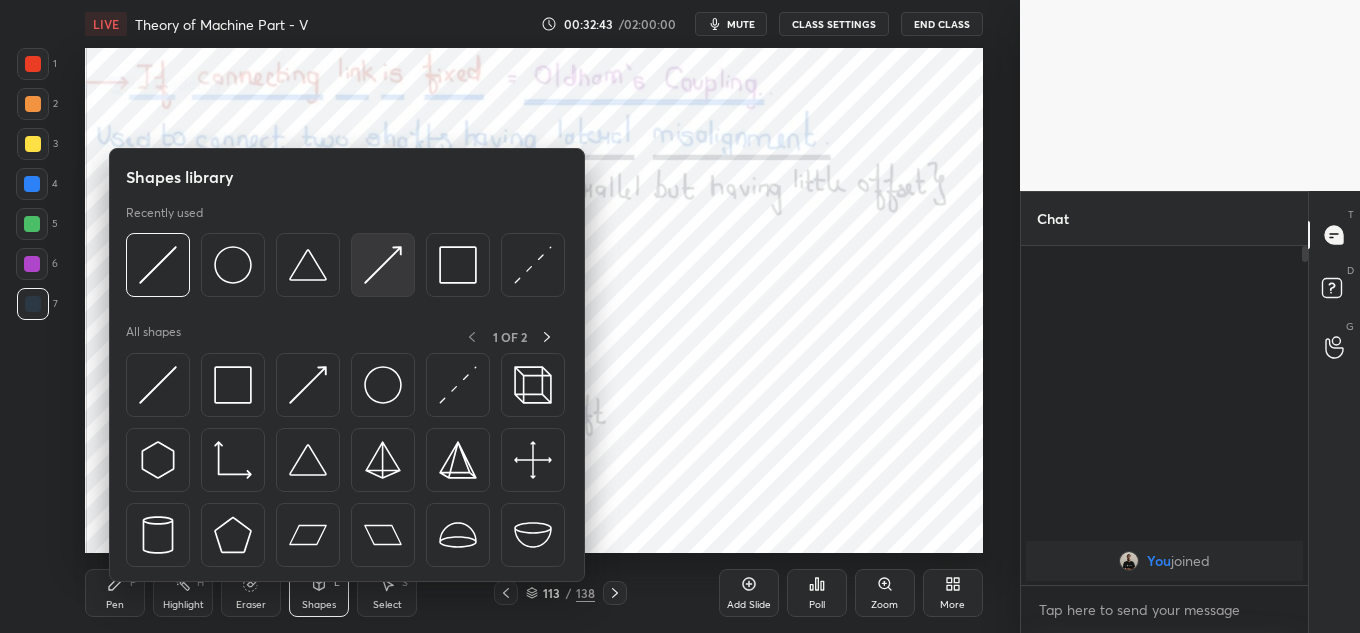 click at bounding box center [383, 265] 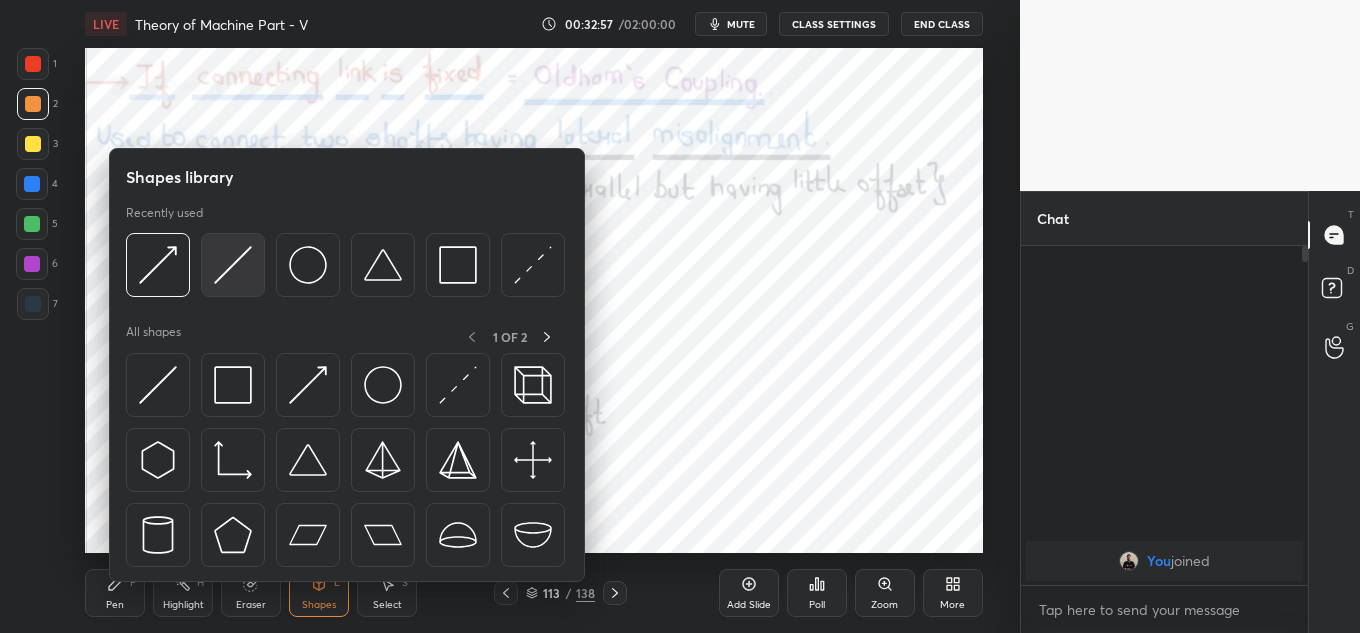 click at bounding box center (233, 265) 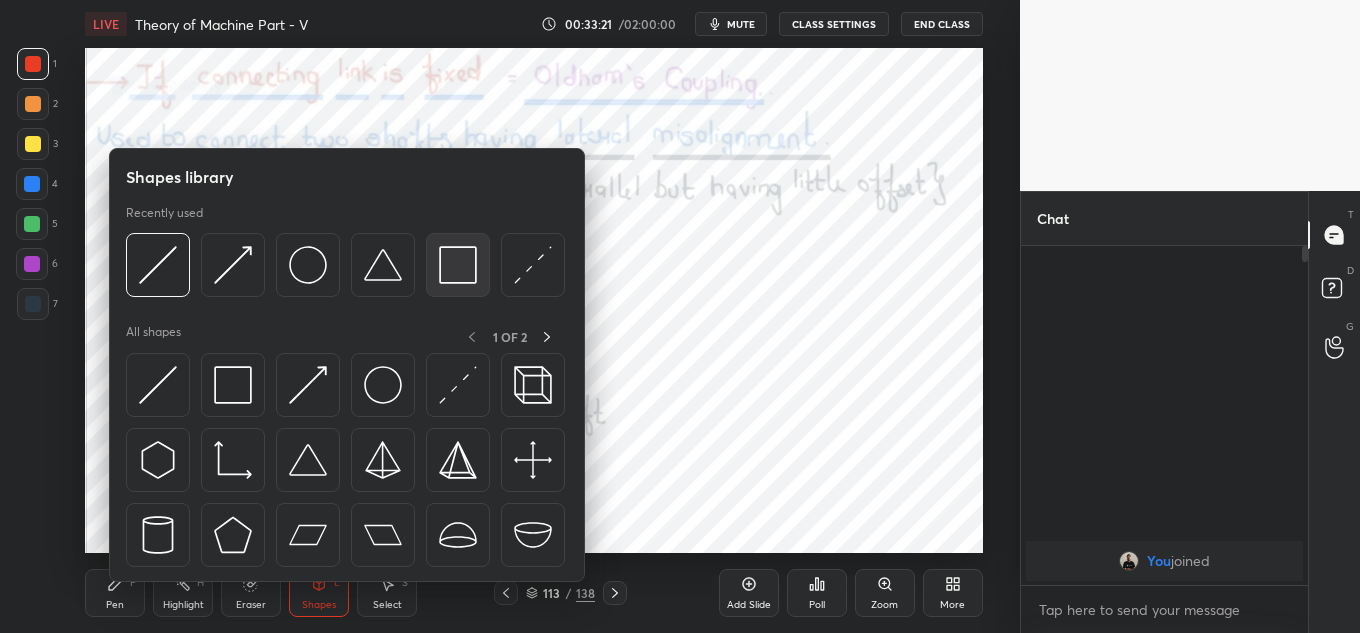 click at bounding box center (458, 265) 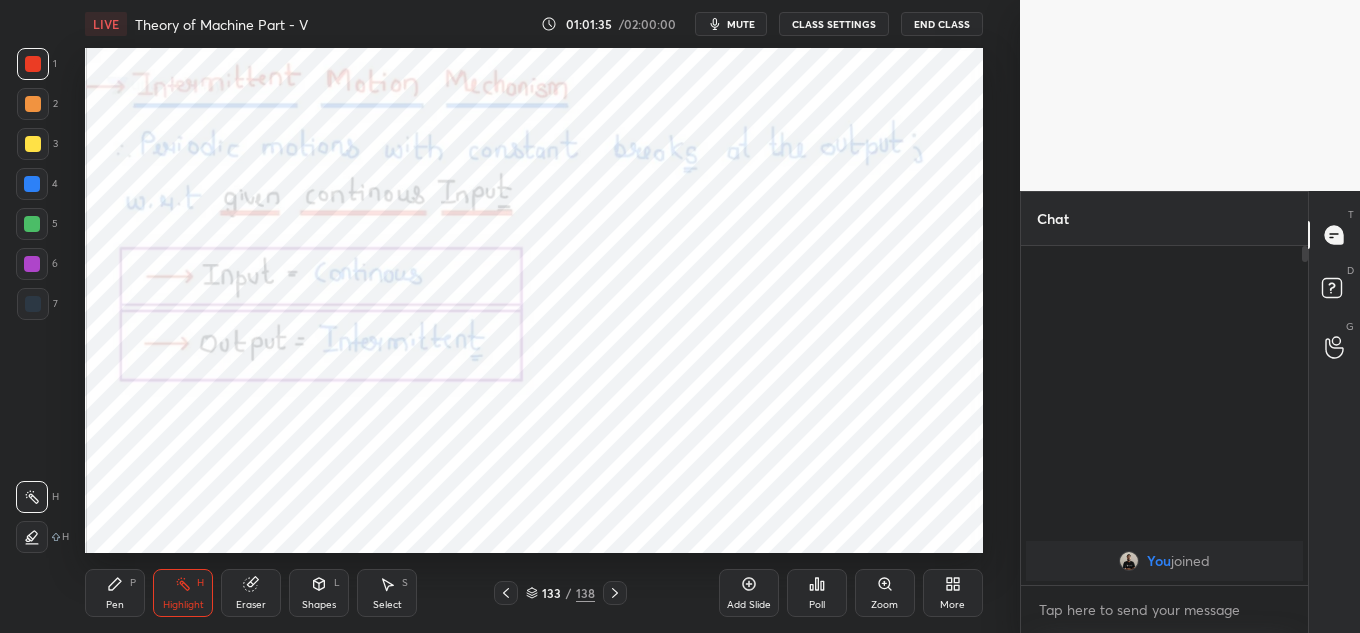 drag, startPoint x: 590, startPoint y: 183, endPoint x: 566, endPoint y: 201, distance: 30 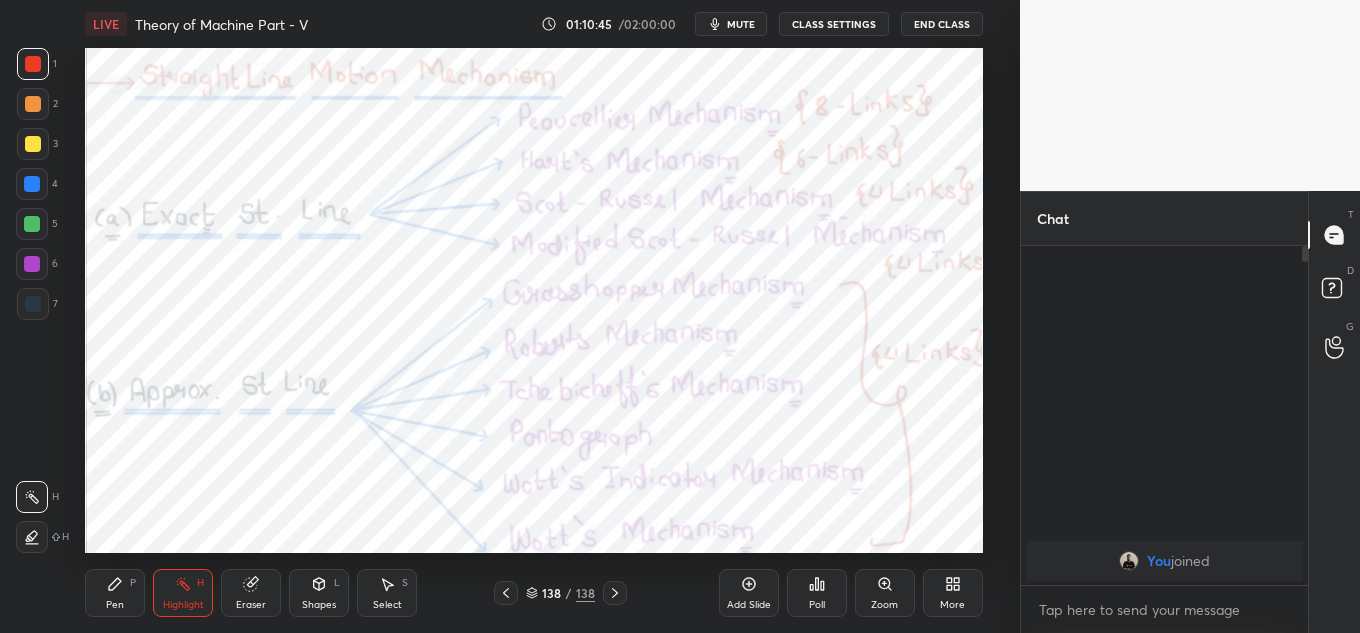 click on "More" at bounding box center [953, 593] 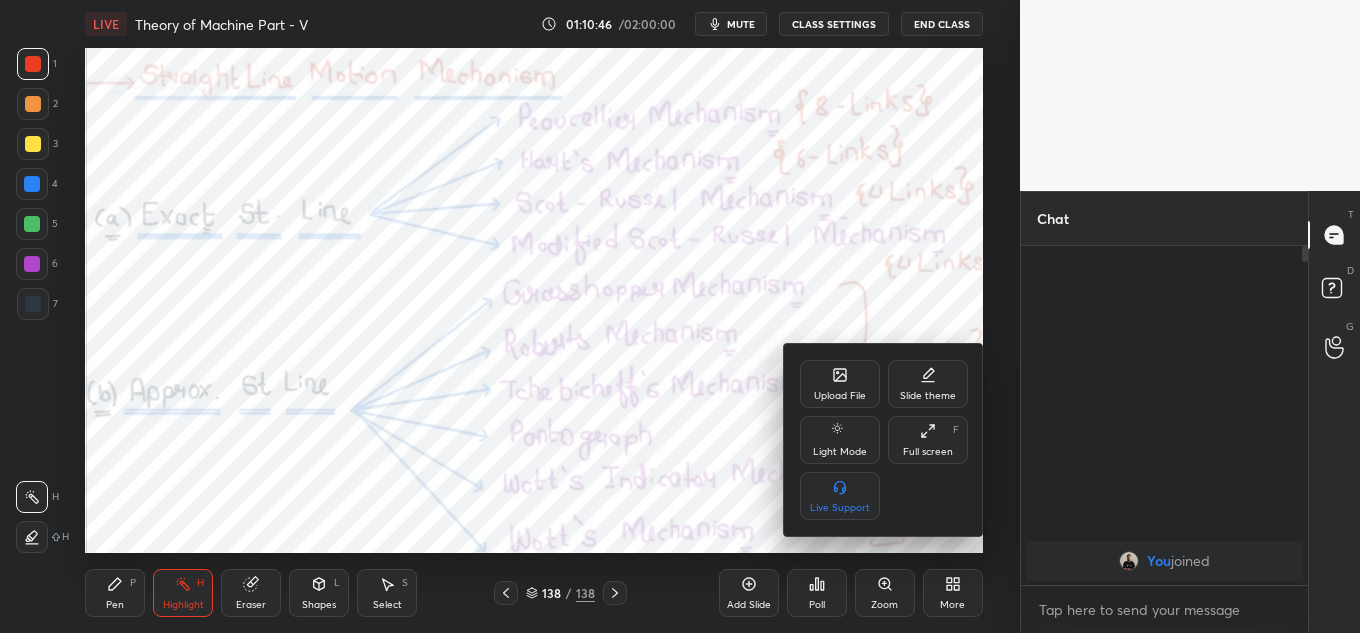 click on "Upload File" at bounding box center (840, 384) 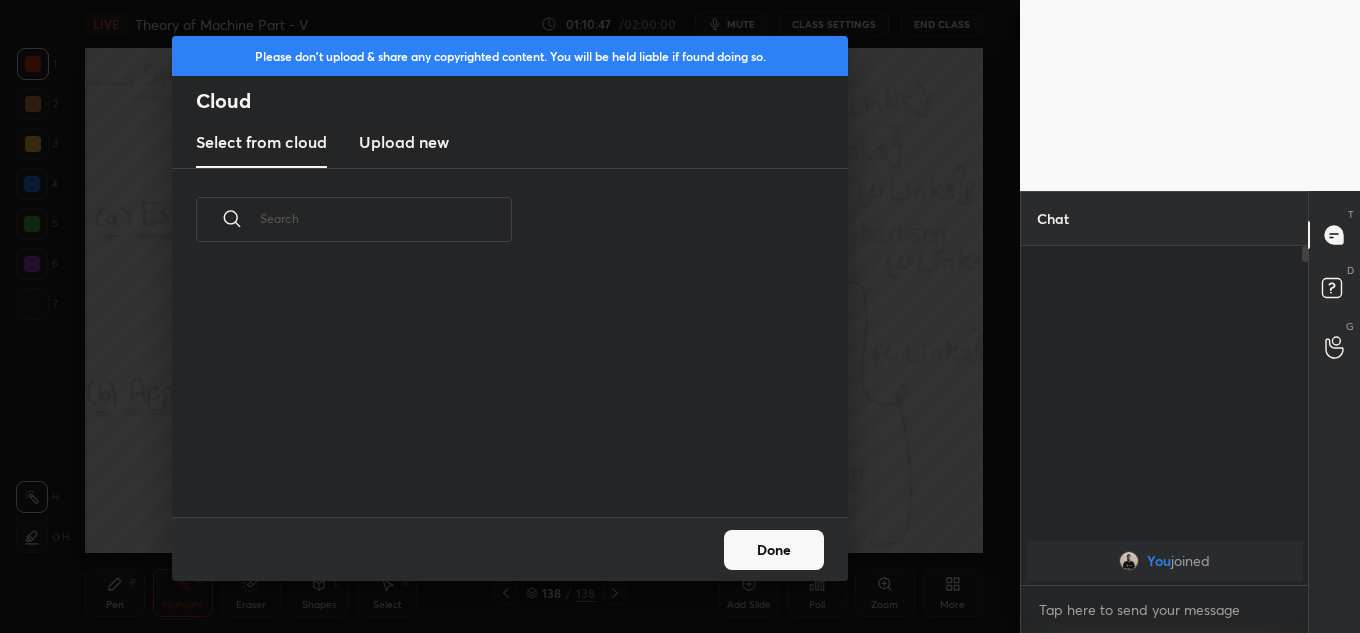 scroll, scrollTop: 7, scrollLeft: 11, axis: both 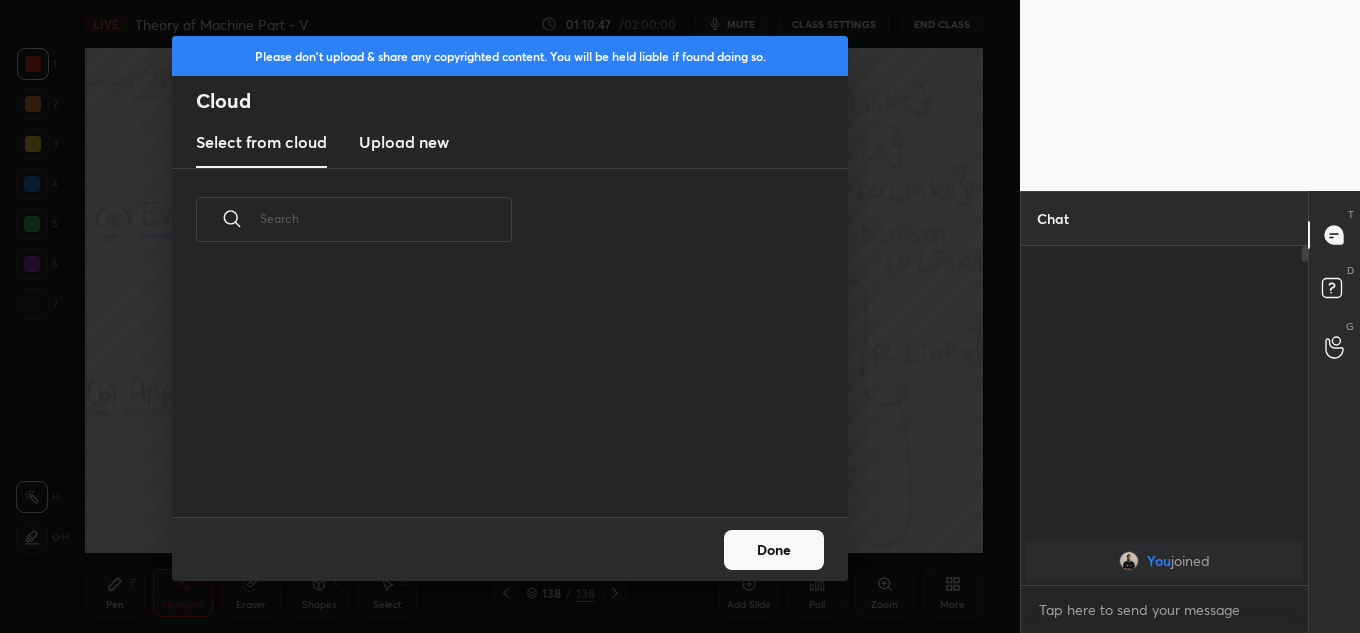 click on "Upload new" at bounding box center [404, 143] 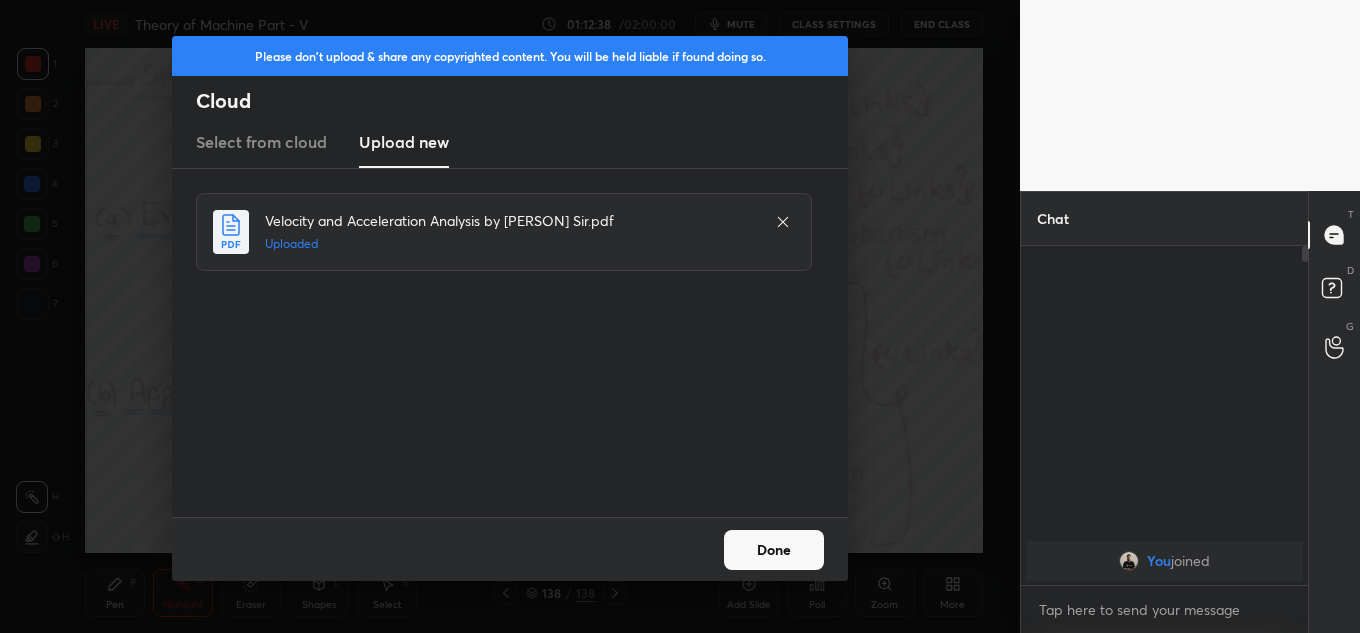 click on "Done" at bounding box center [774, 550] 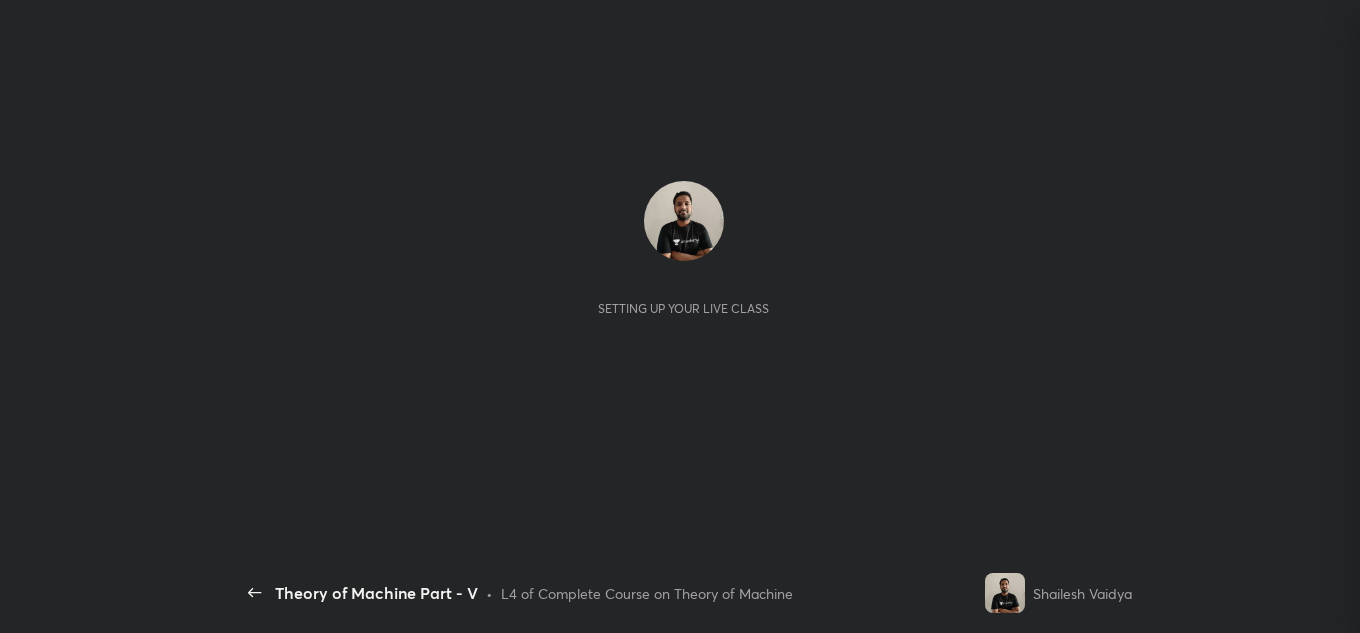 scroll, scrollTop: 0, scrollLeft: 0, axis: both 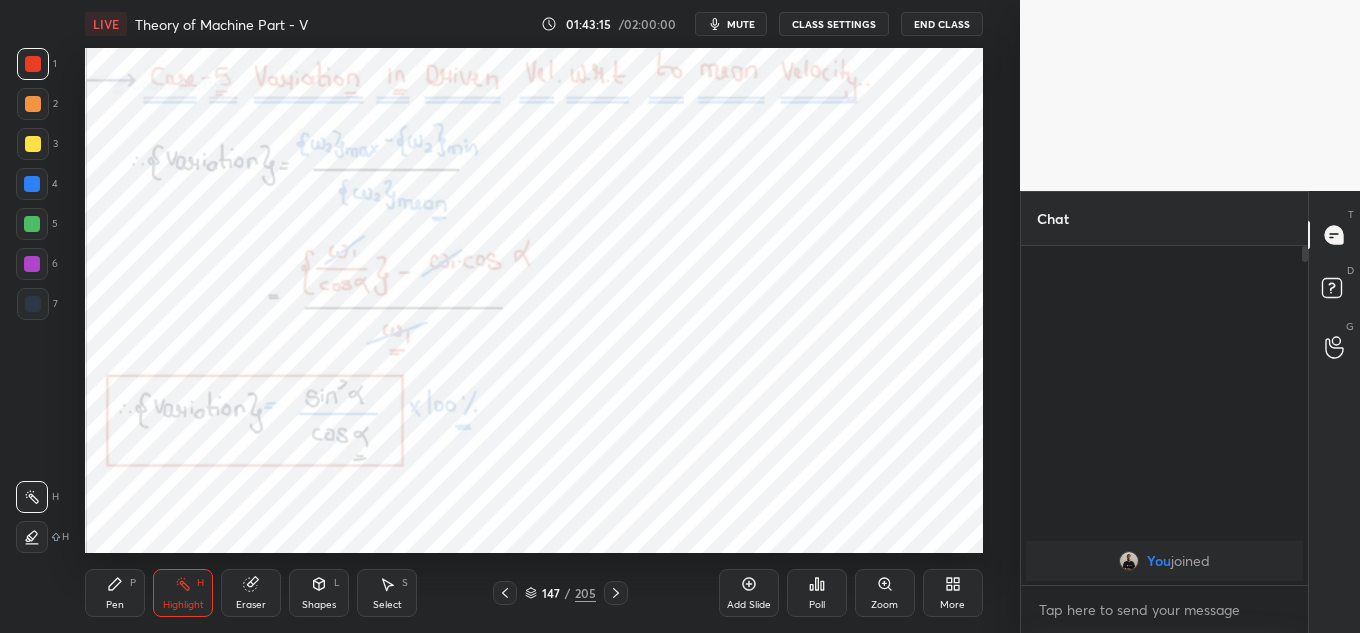 click on "LIVE Theory of Machine Part - V 01:43:15 /  02:00:00 mute CLASS SETTINGS End Class" at bounding box center [534, 24] 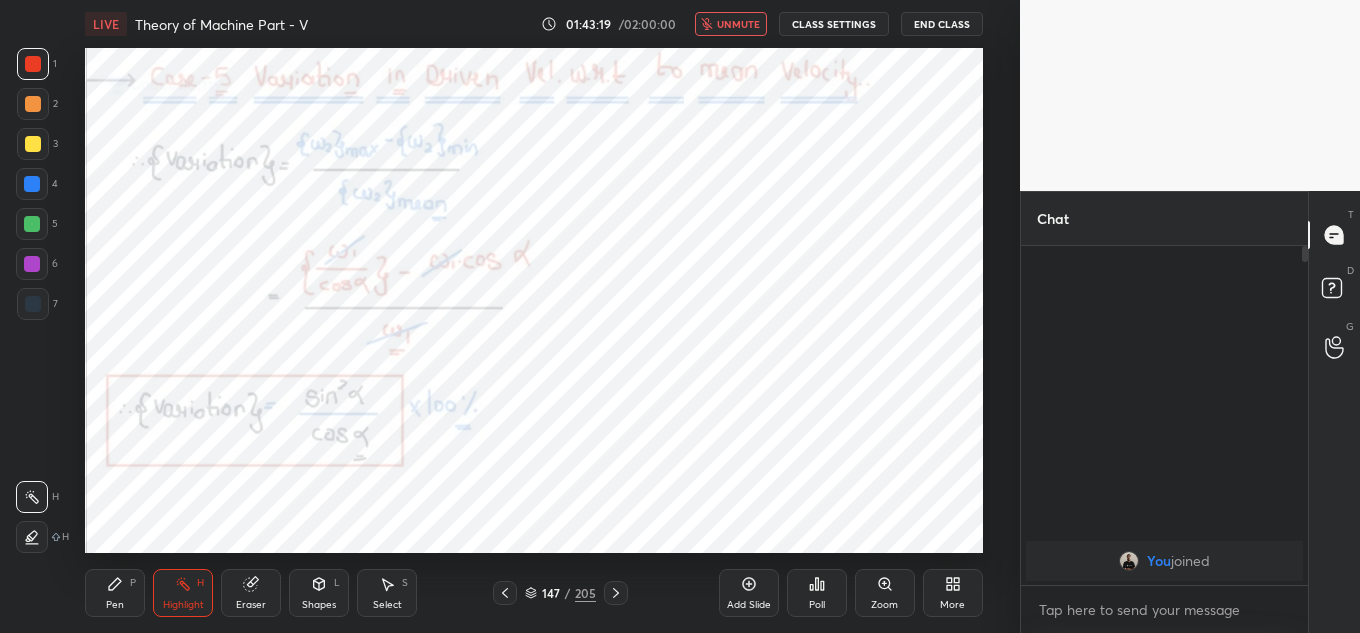 type 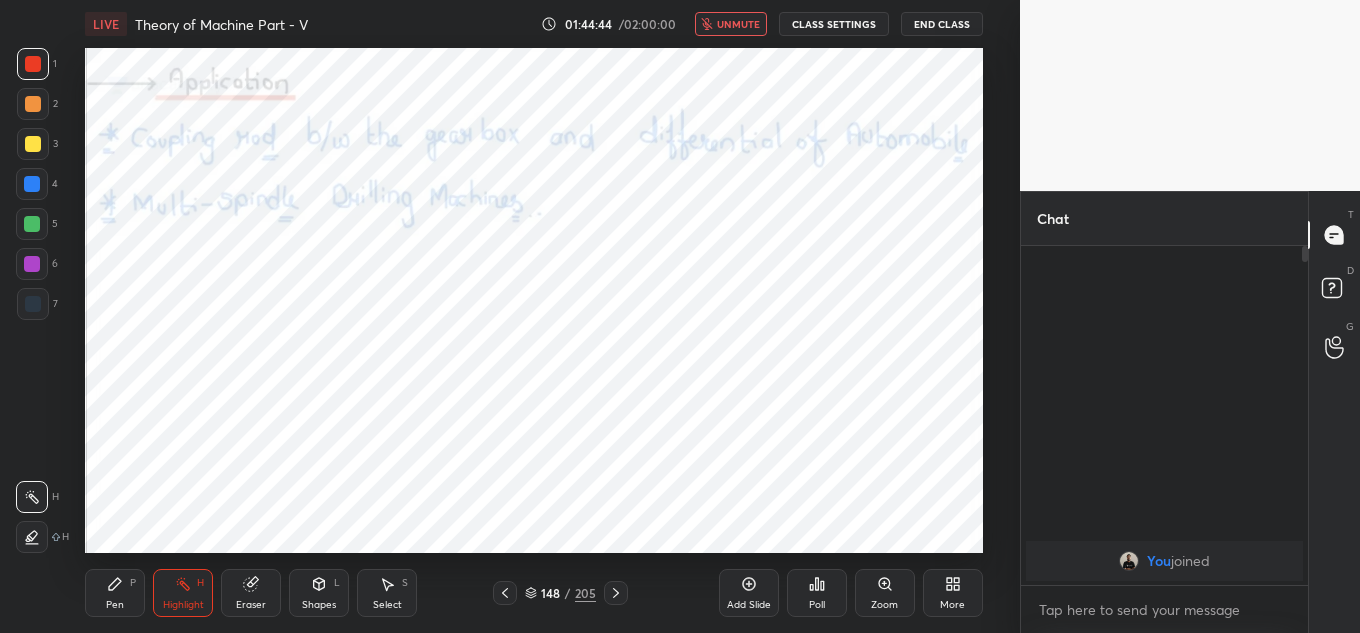 click on "unmute" at bounding box center [738, 24] 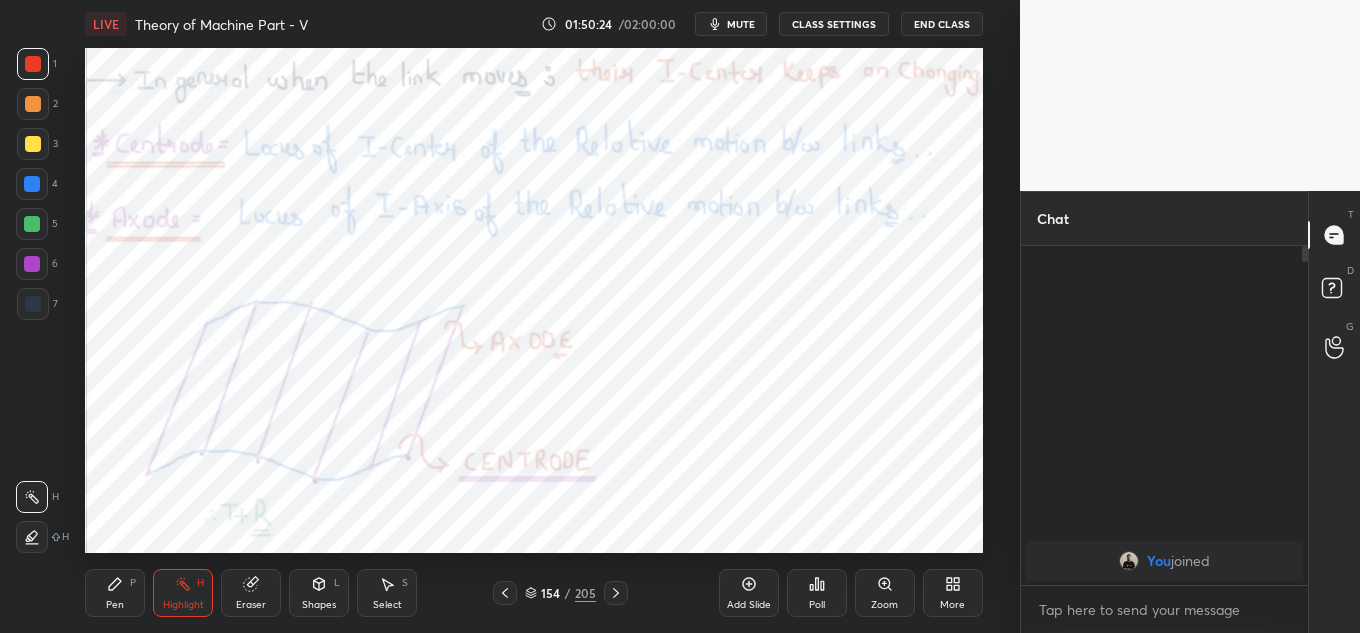 click on "mute" at bounding box center [731, 24] 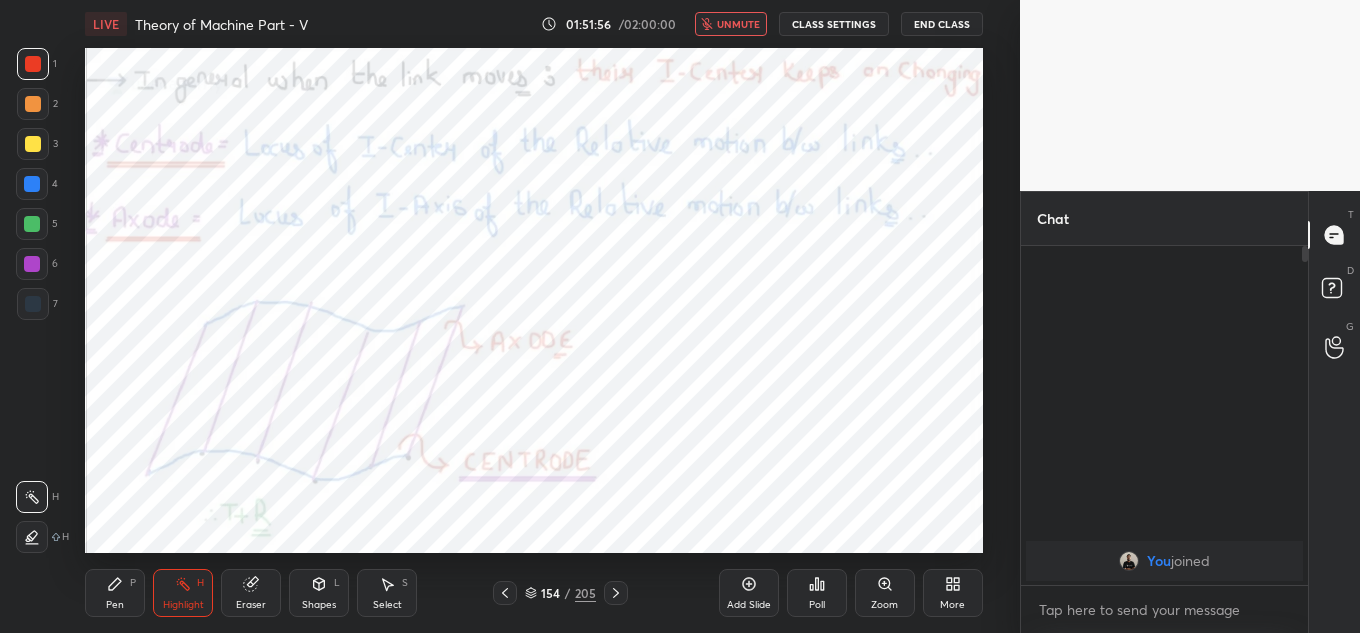 click on "unmute" at bounding box center [738, 24] 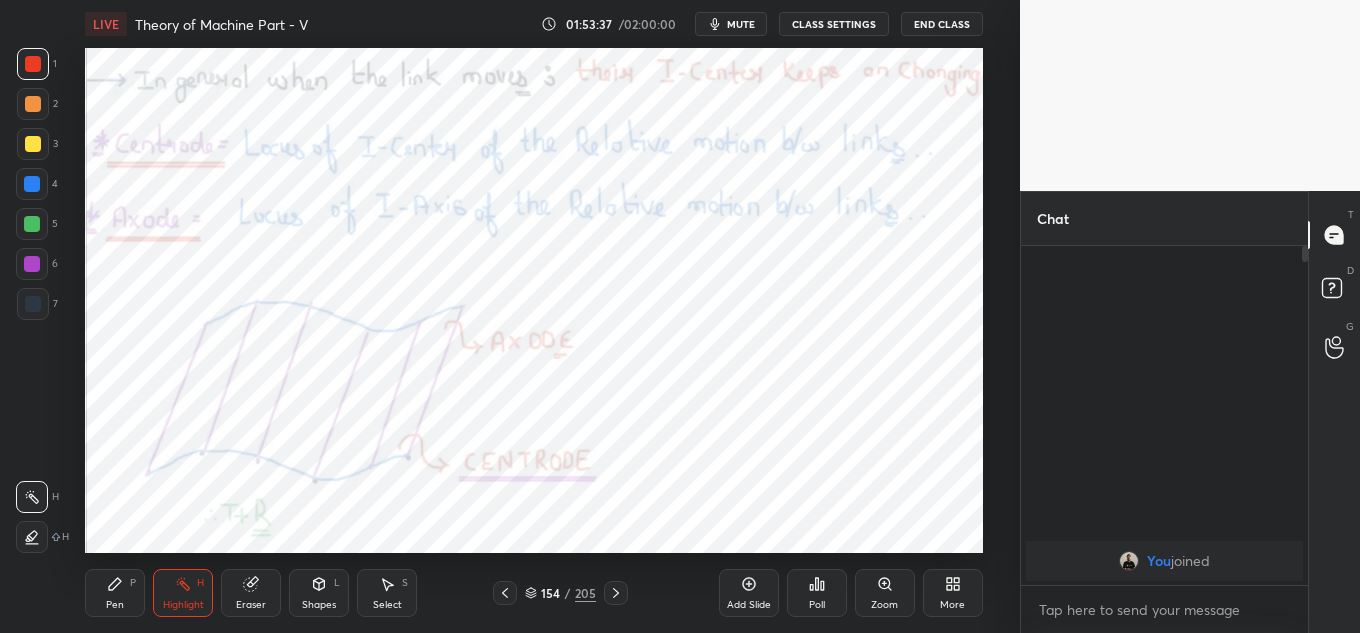 click 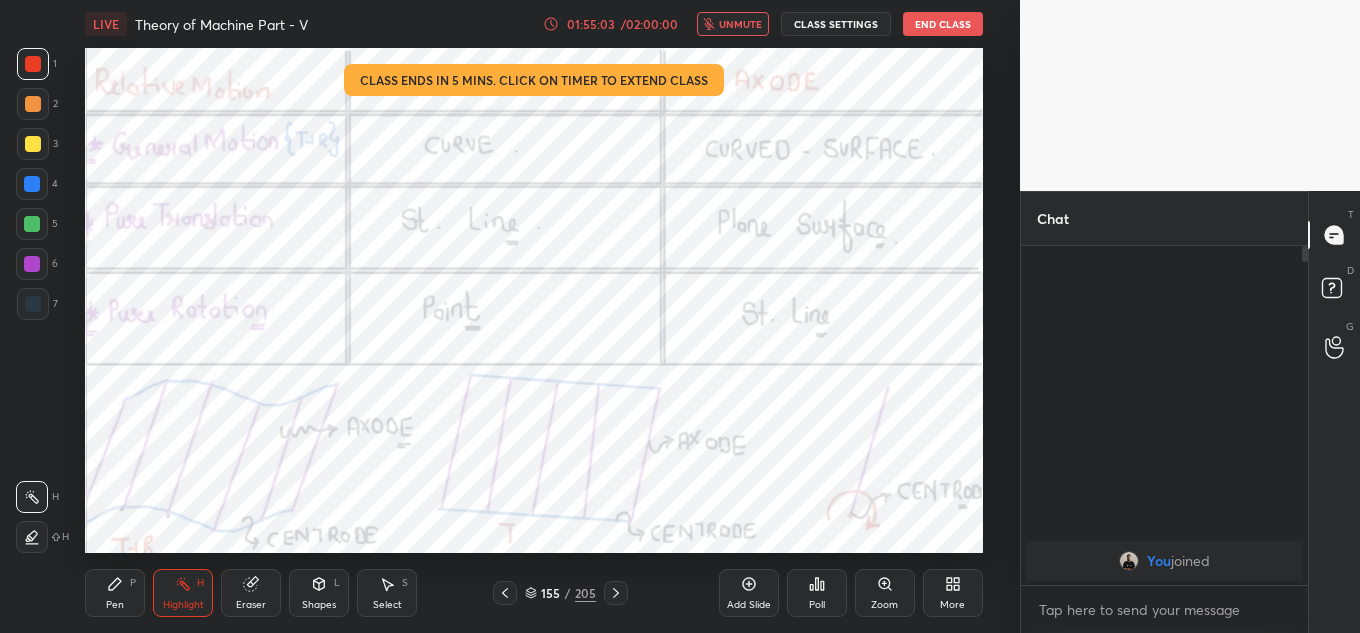 drag, startPoint x: 732, startPoint y: 30, endPoint x: 759, endPoint y: 33, distance: 27.166155 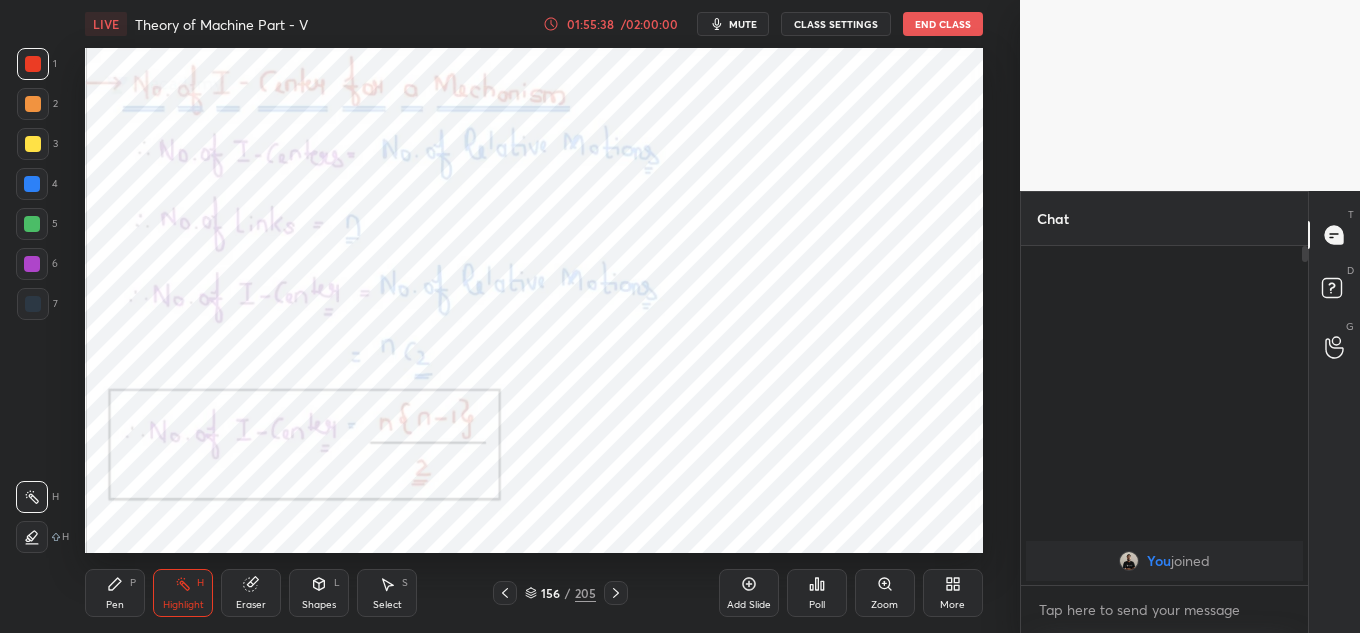 click on "mute" at bounding box center [733, 24] 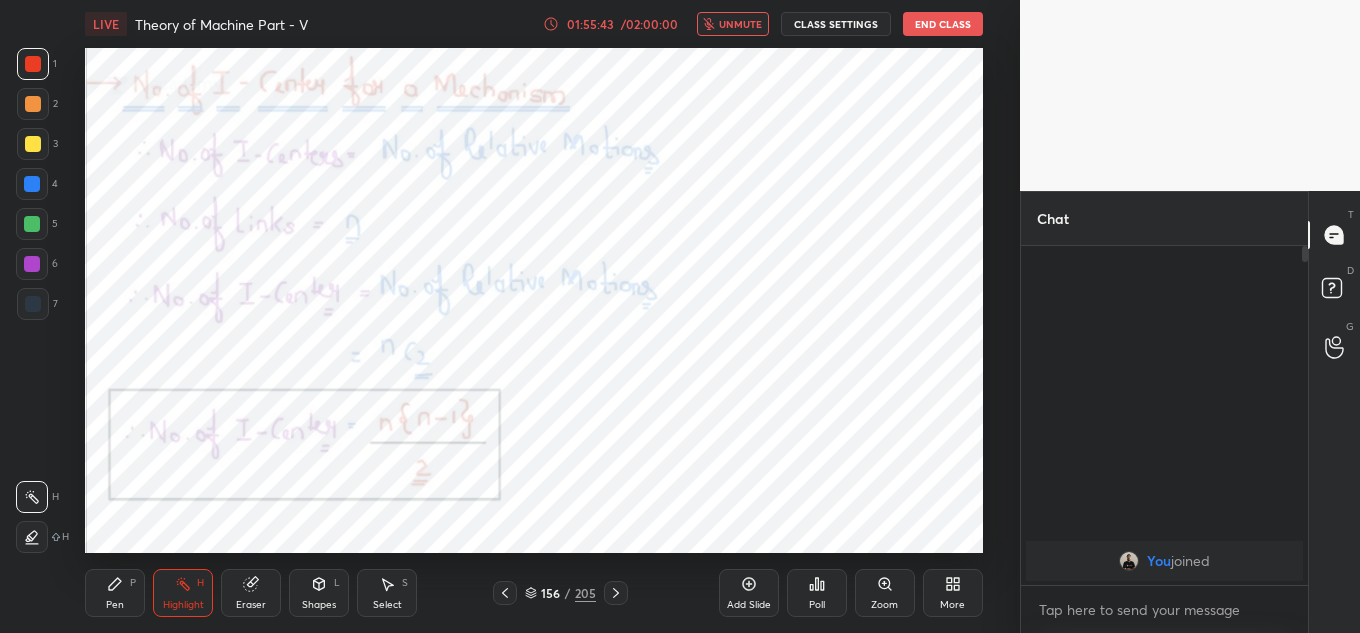 click on "unmute" at bounding box center [740, 24] 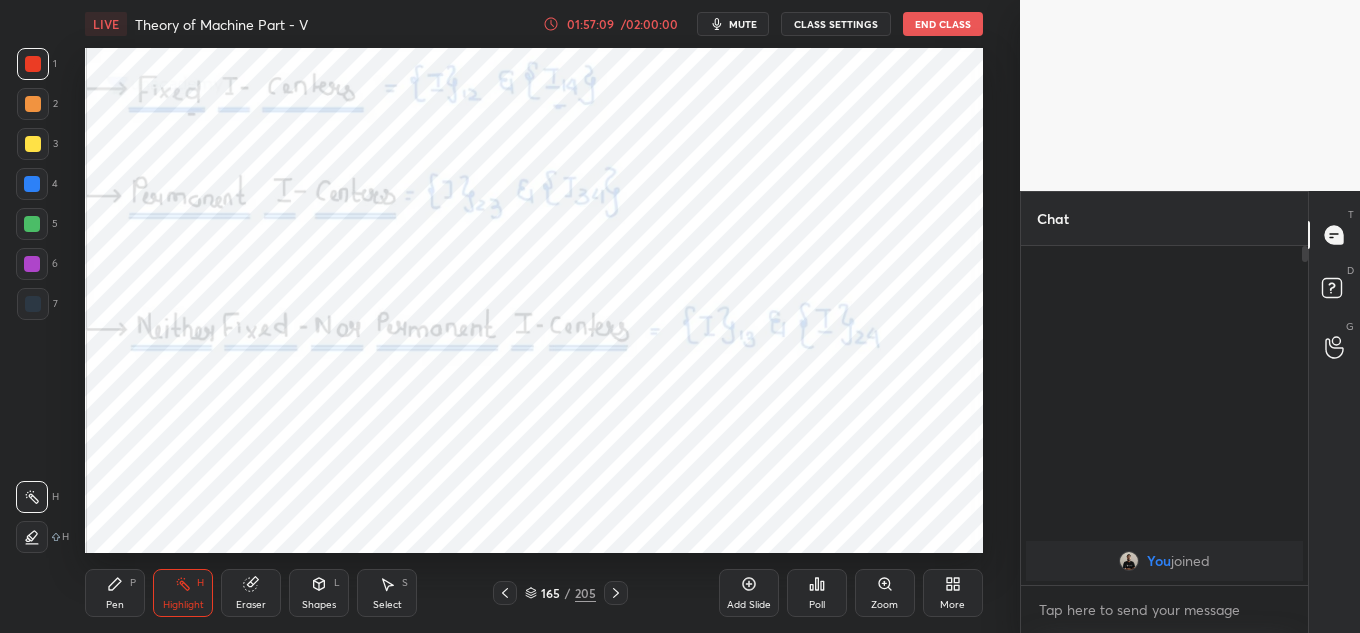 click on "mute" at bounding box center [743, 24] 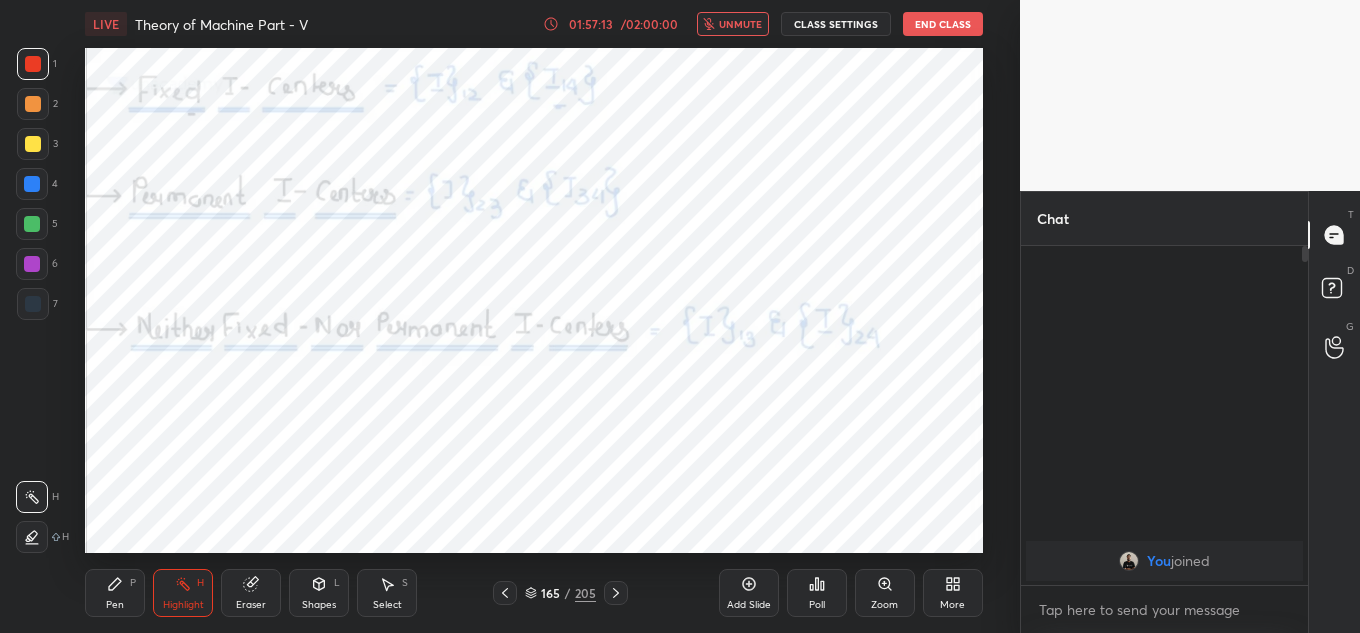 click on "End Class" at bounding box center [943, 24] 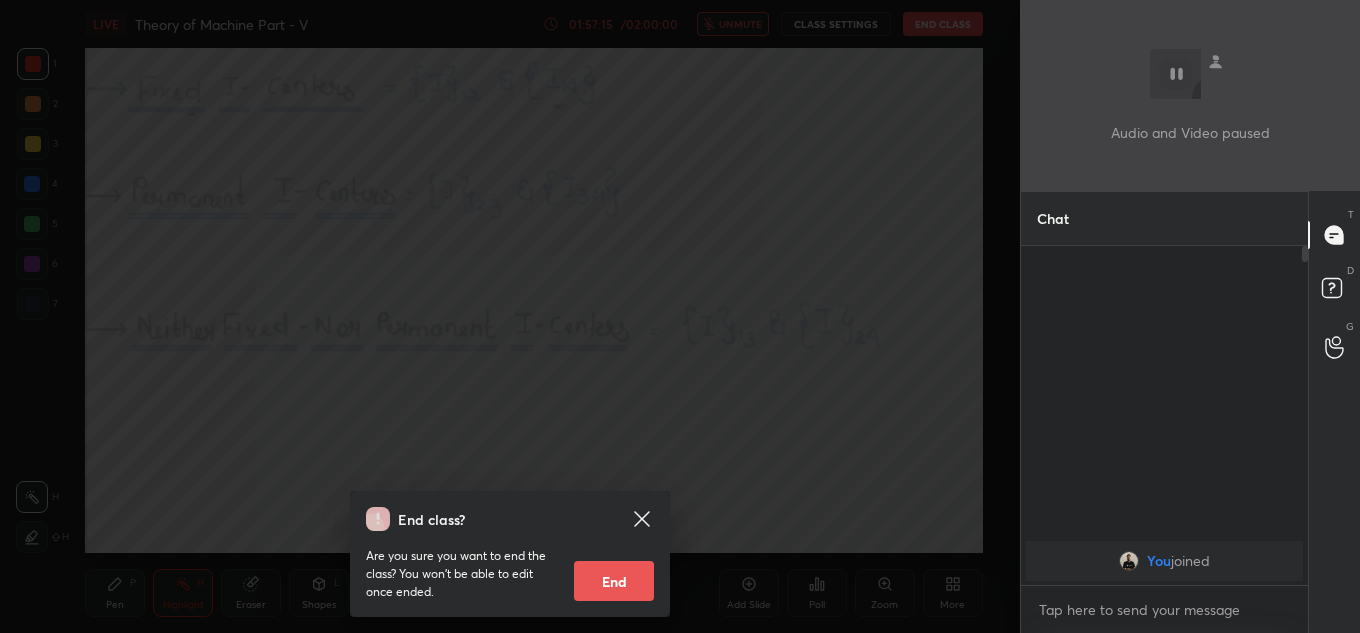 click on "End" at bounding box center (614, 581) 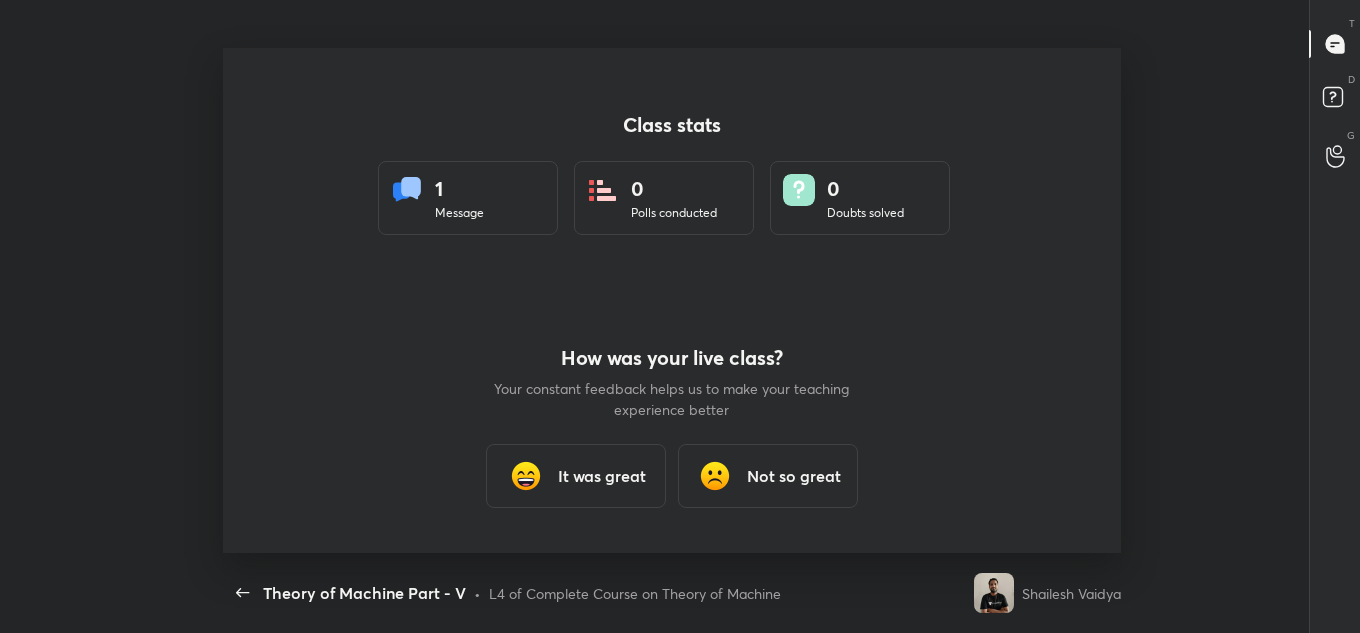 scroll, scrollTop: 99495, scrollLeft: 98866, axis: both 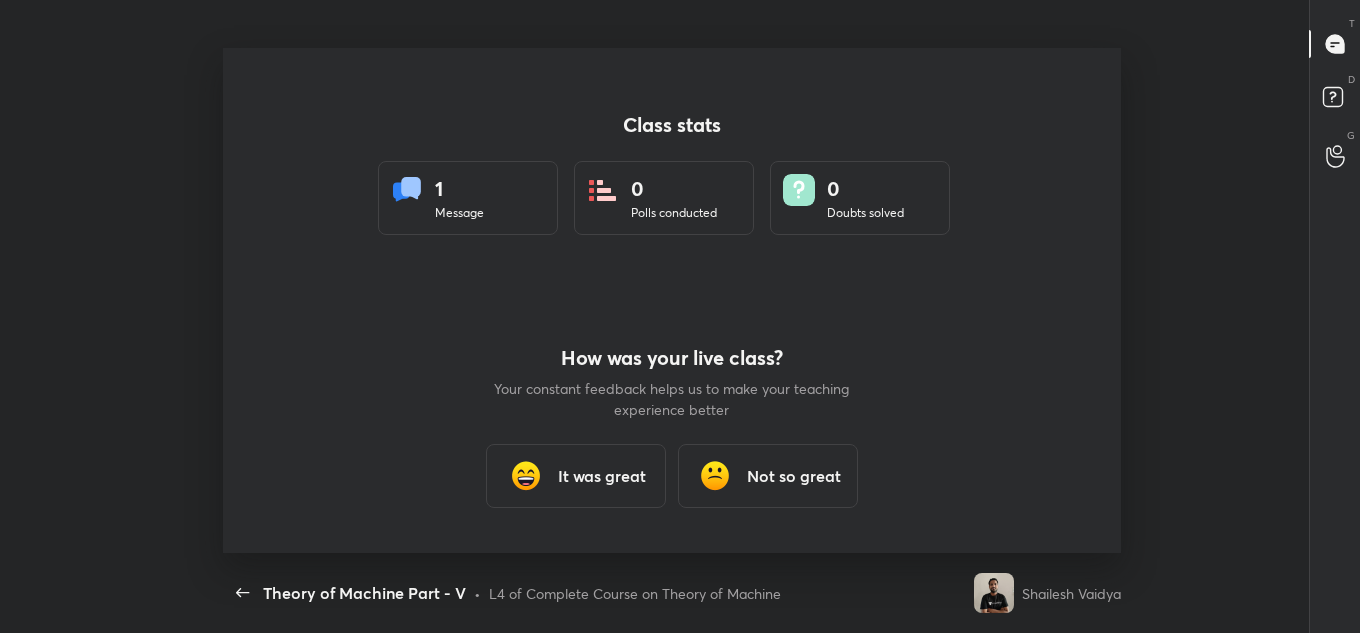 click on "It was great" at bounding box center (576, 476) 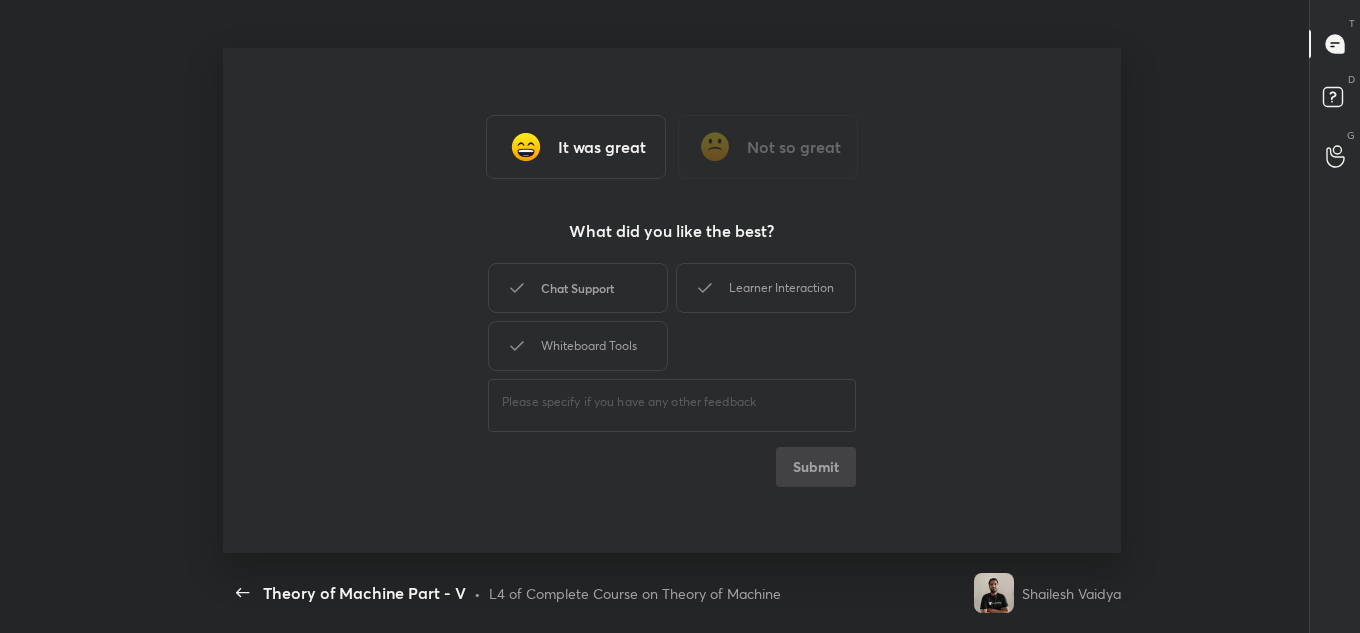 click on "Chat Support" at bounding box center [578, 288] 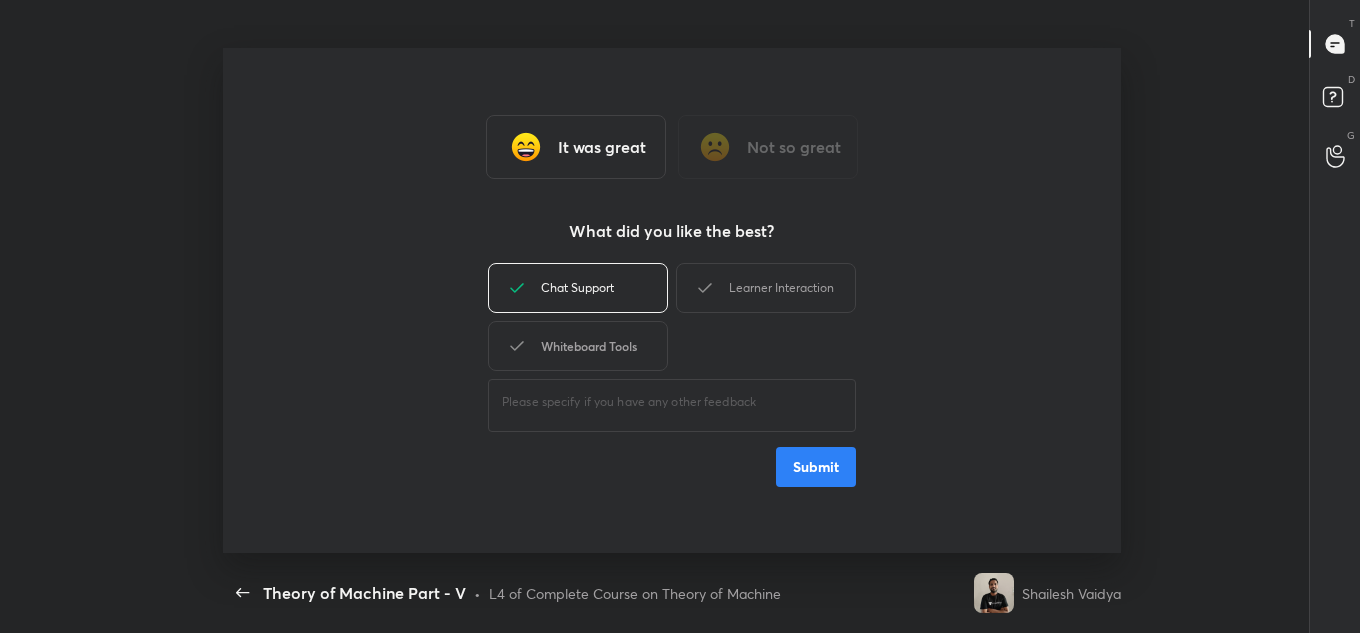drag, startPoint x: 563, startPoint y: 343, endPoint x: 573, endPoint y: 341, distance: 10.198039 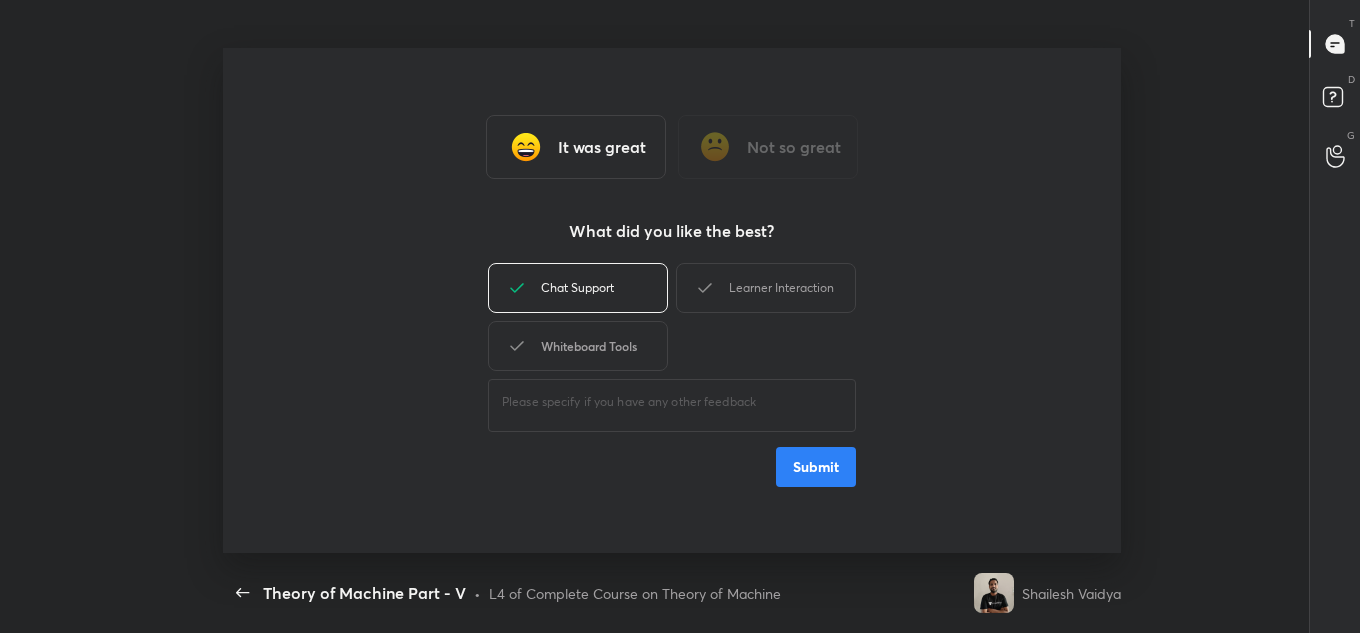 click on "Whiteboard Tools" at bounding box center (578, 346) 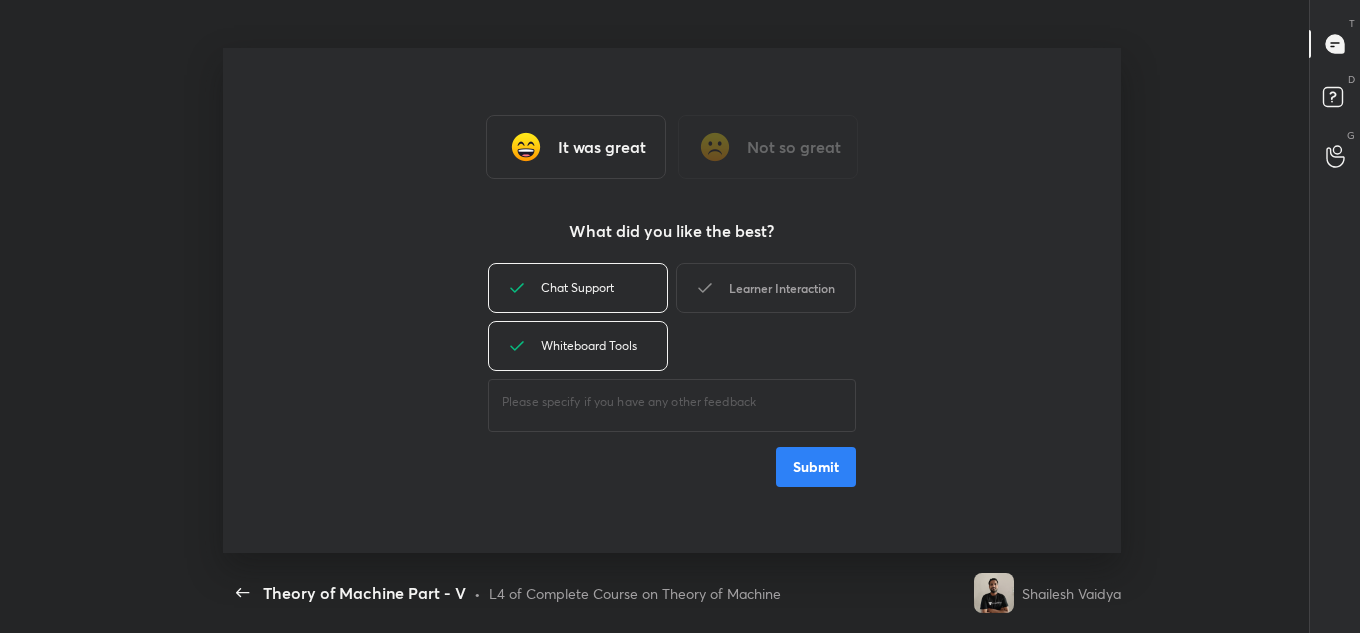 click on "Learner Interaction" at bounding box center [766, 288] 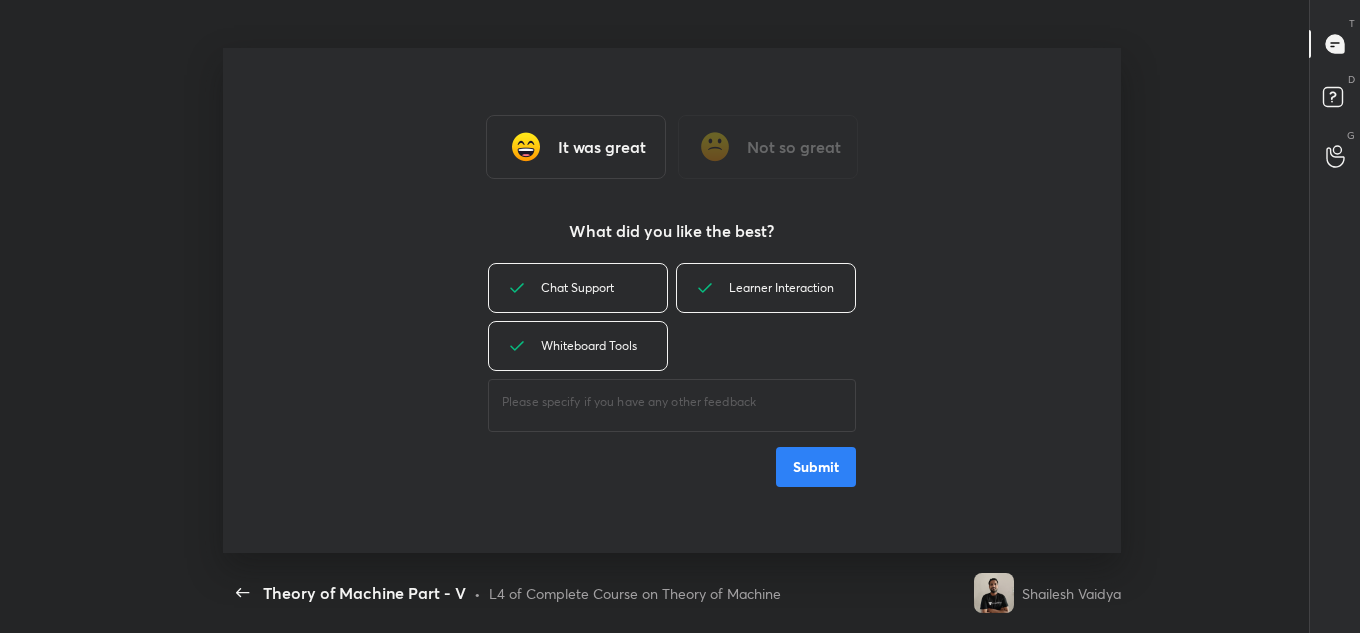 click on "Submit" at bounding box center (816, 467) 